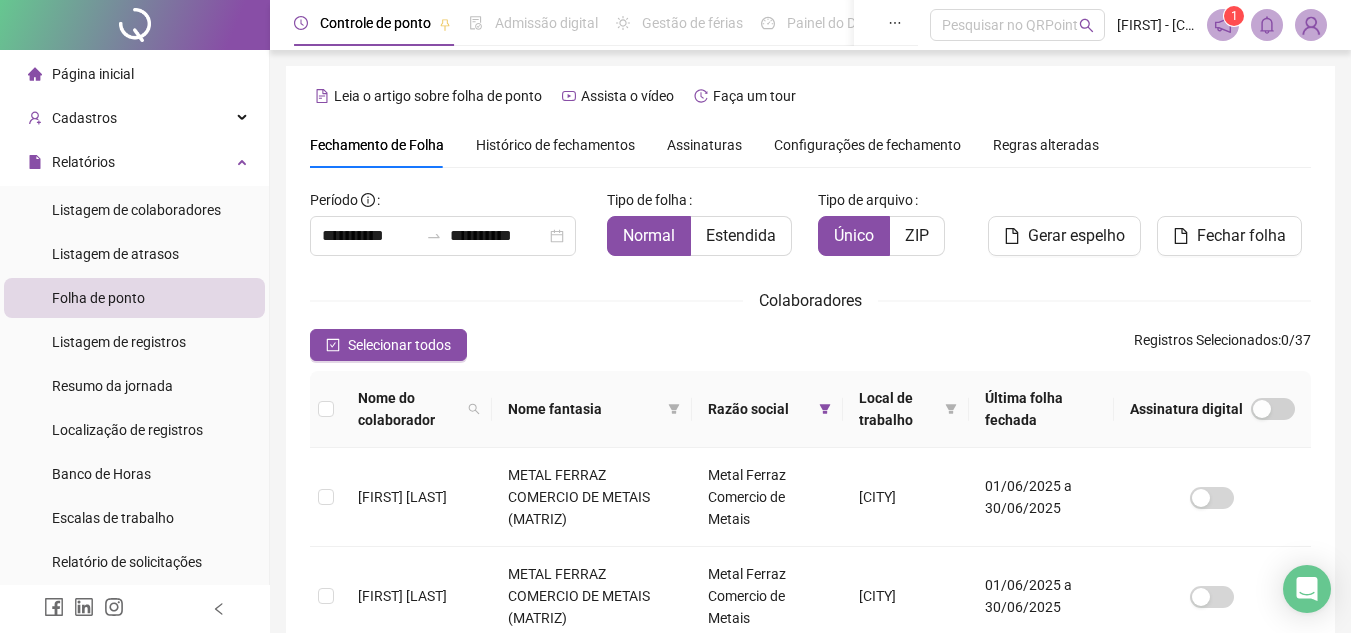 scroll, scrollTop: 93, scrollLeft: 0, axis: vertical 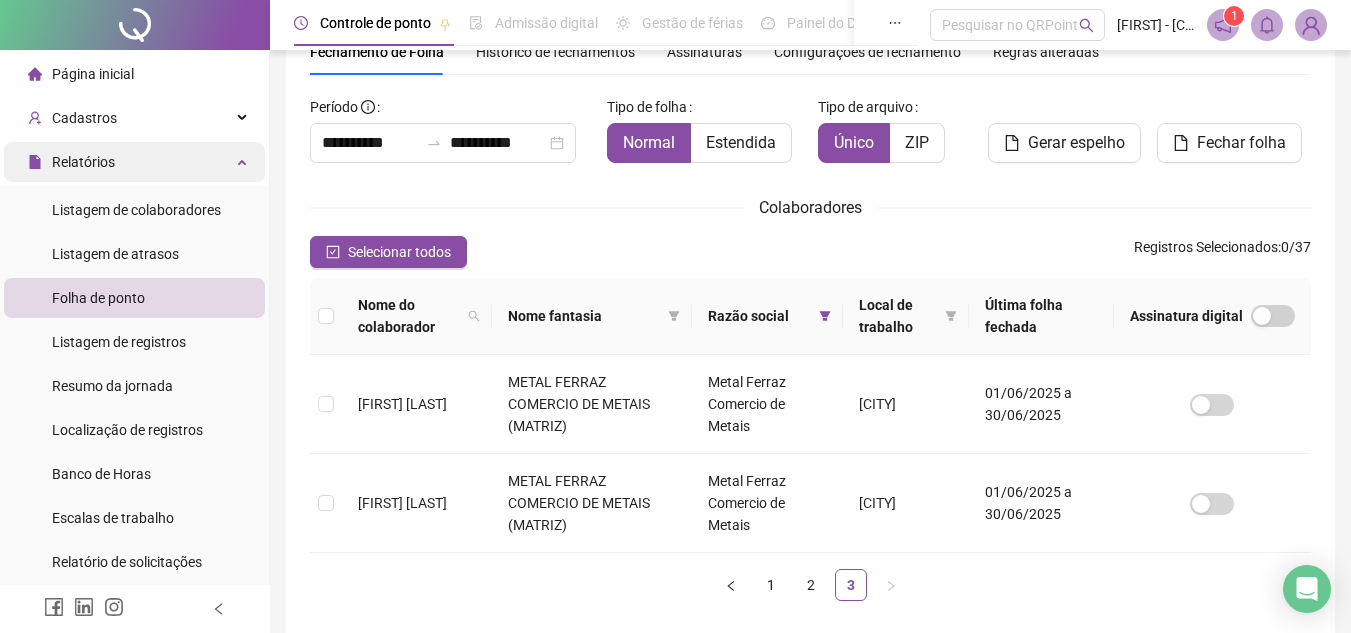 click on "Relatórios" at bounding box center (134, 162) 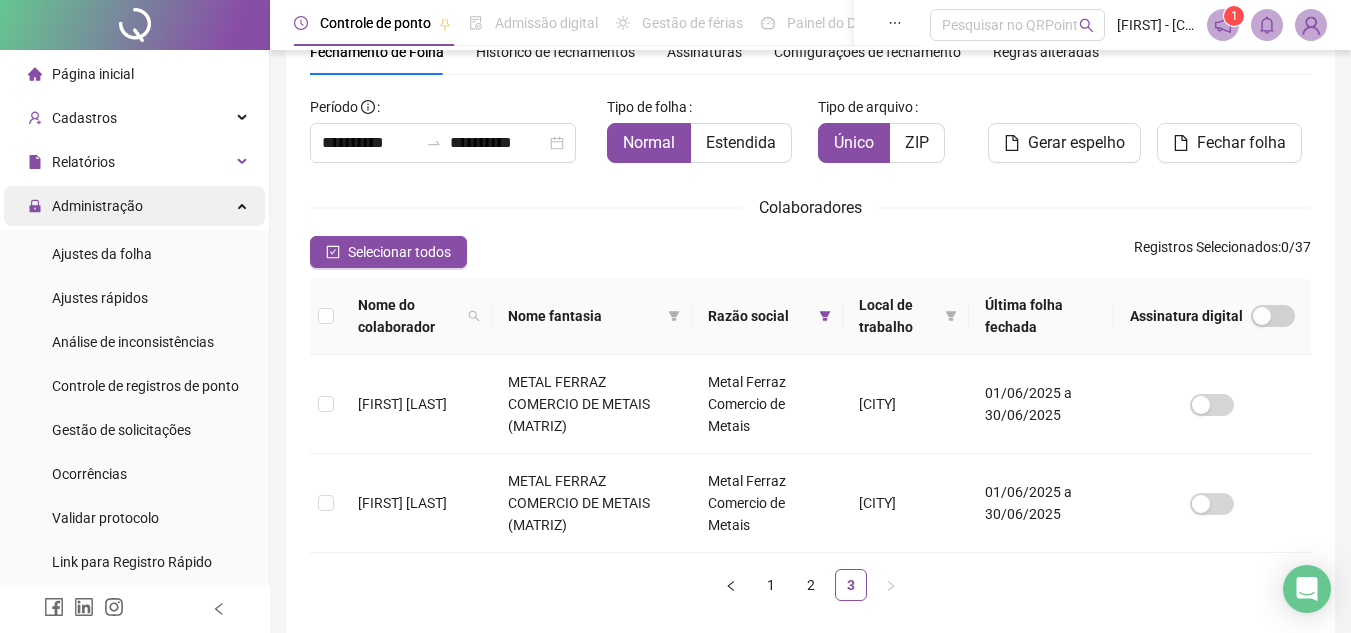click on "Administração" at bounding box center (97, 206) 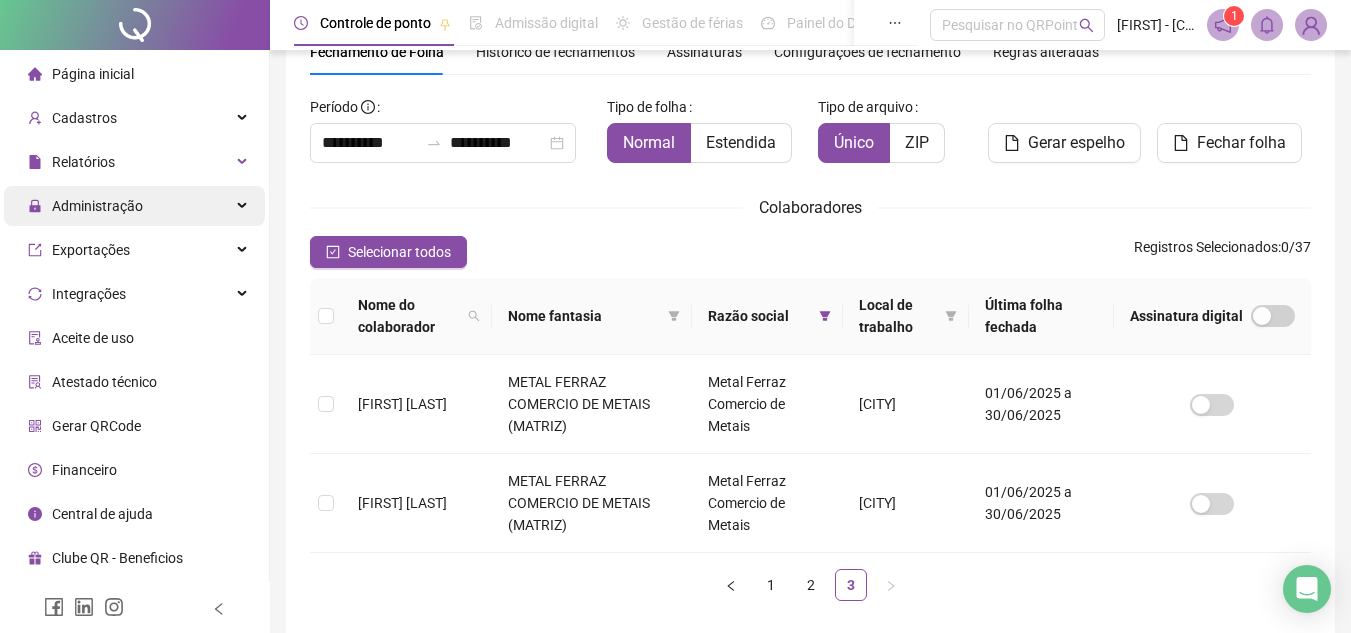 click on "Administração" at bounding box center (97, 206) 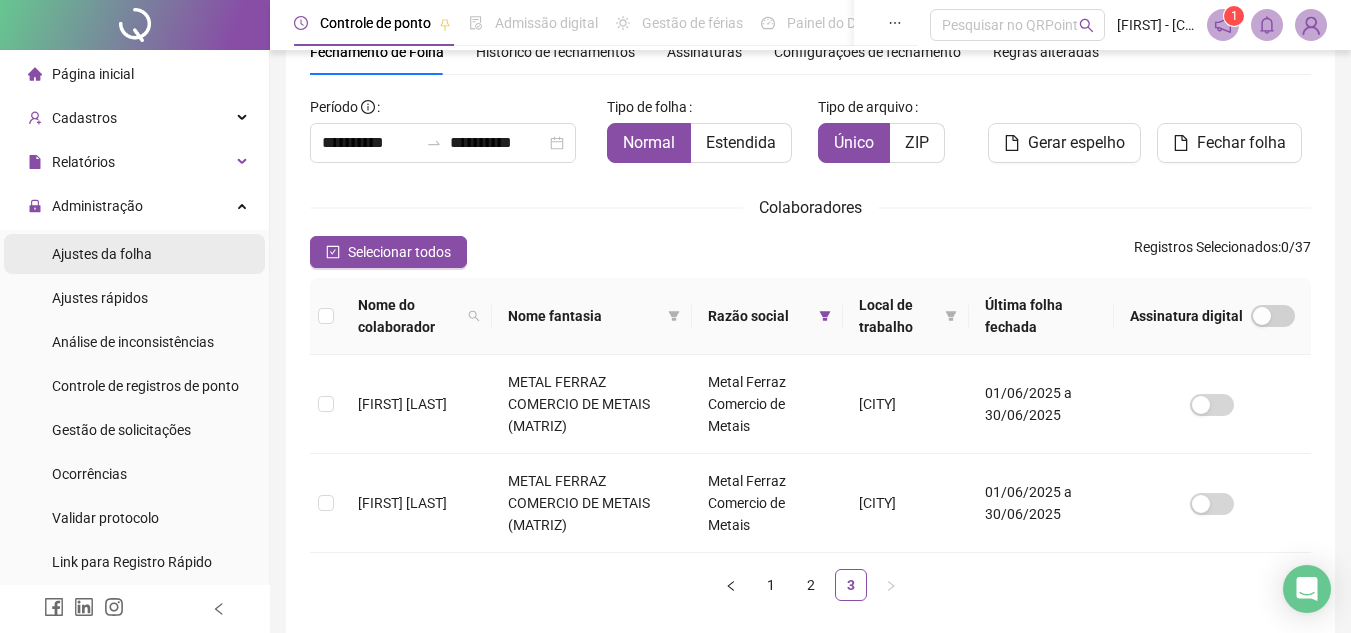 drag, startPoint x: 119, startPoint y: 258, endPoint x: 129, endPoint y: 253, distance: 11.18034 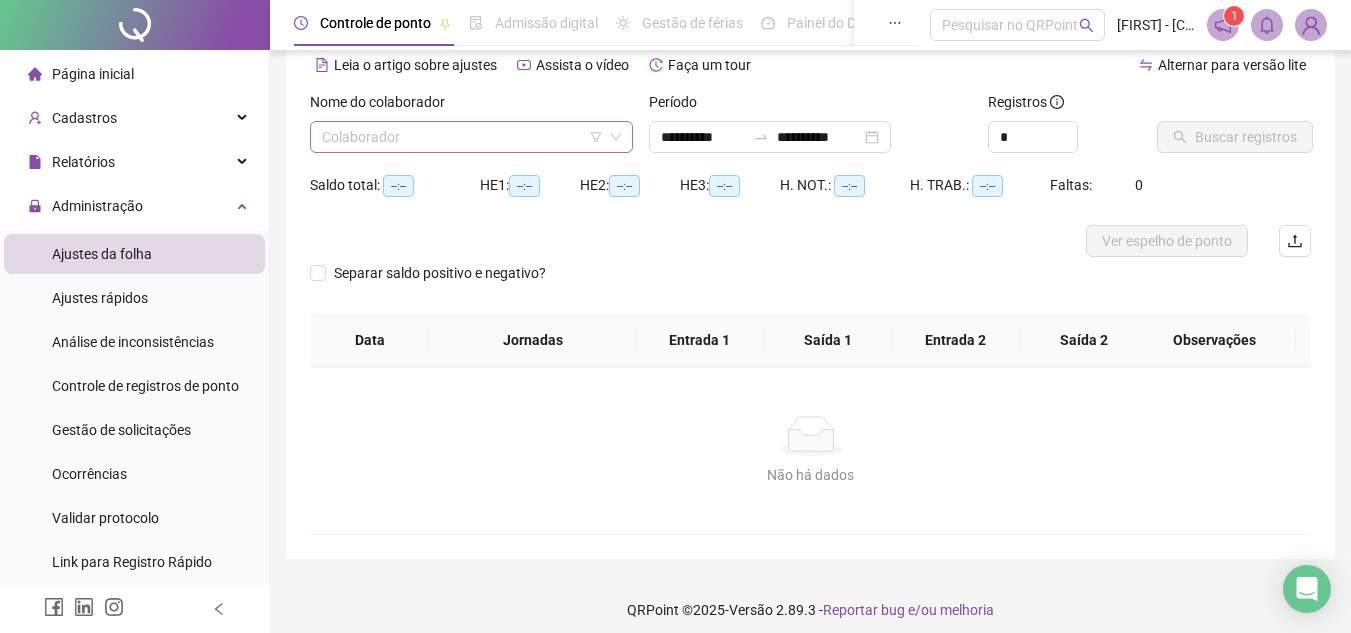 click at bounding box center (462, 137) 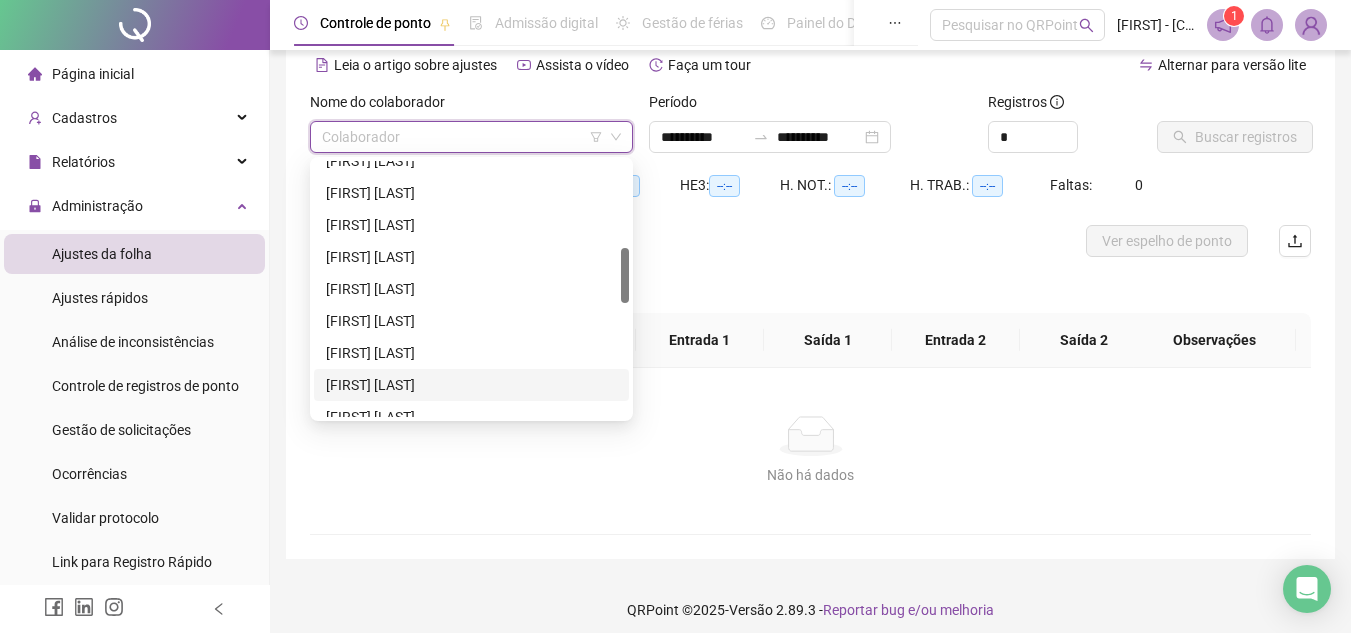scroll, scrollTop: 500, scrollLeft: 0, axis: vertical 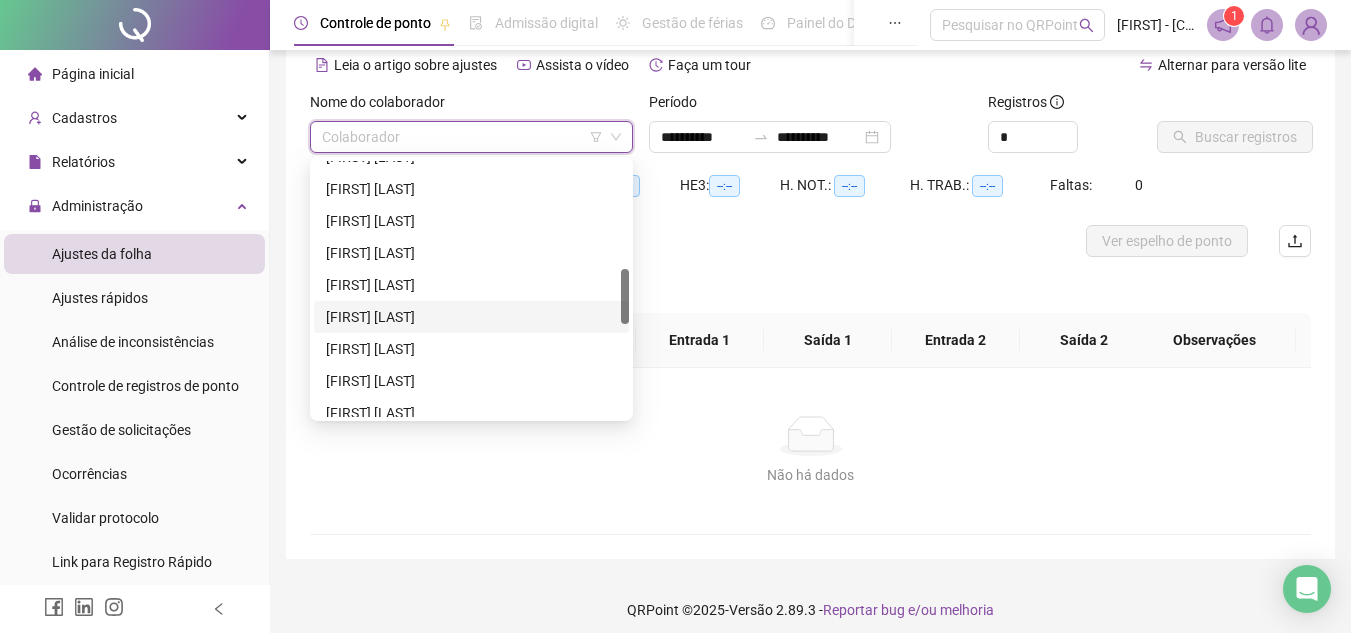 click on "[FIRST] [LAST]" at bounding box center (471, 317) 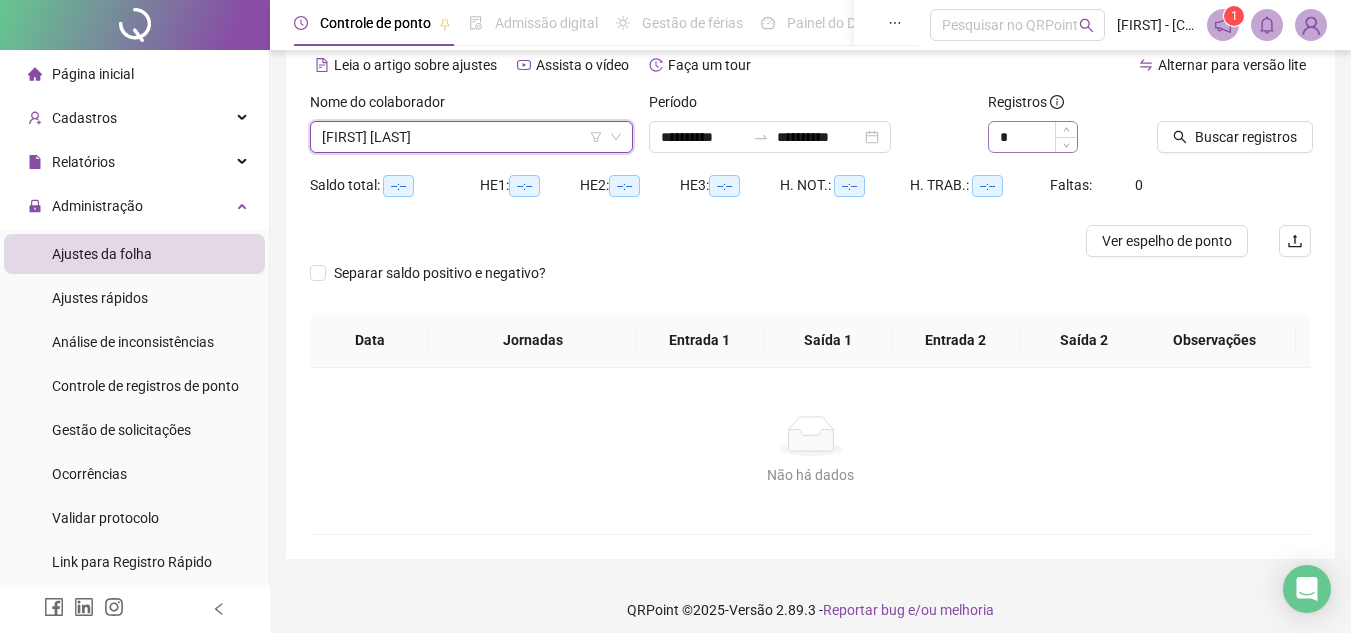 click at bounding box center [1066, 144] 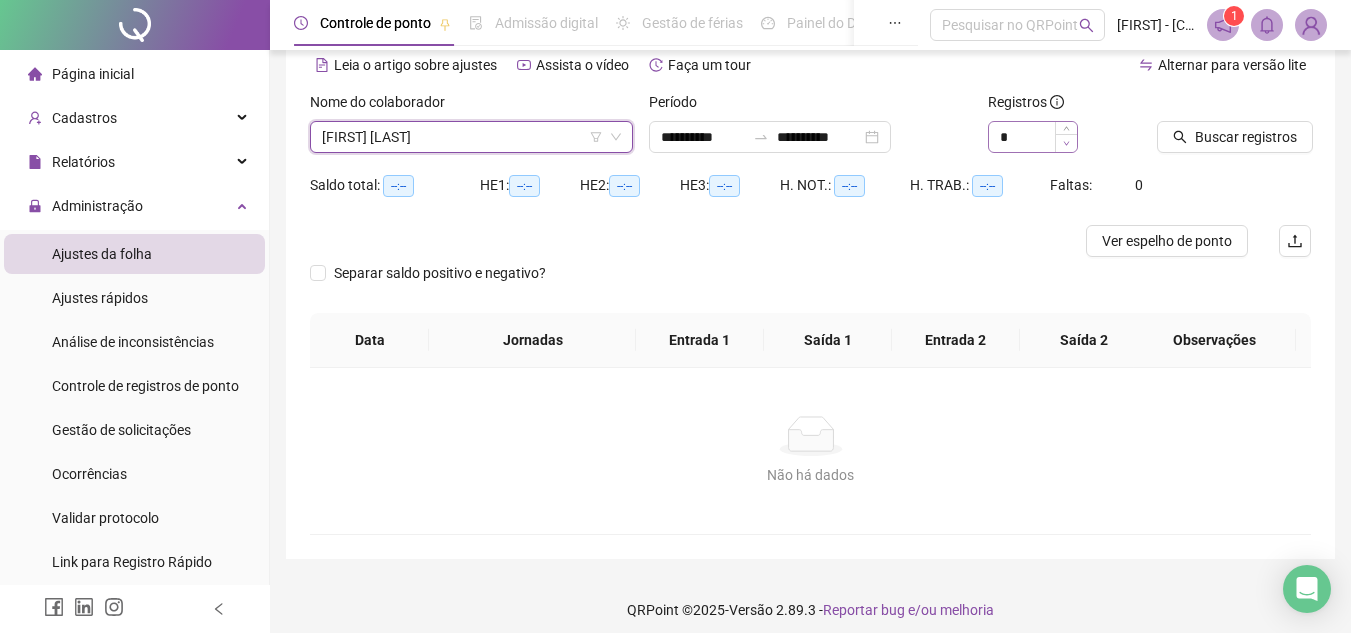 click at bounding box center (1066, 143) 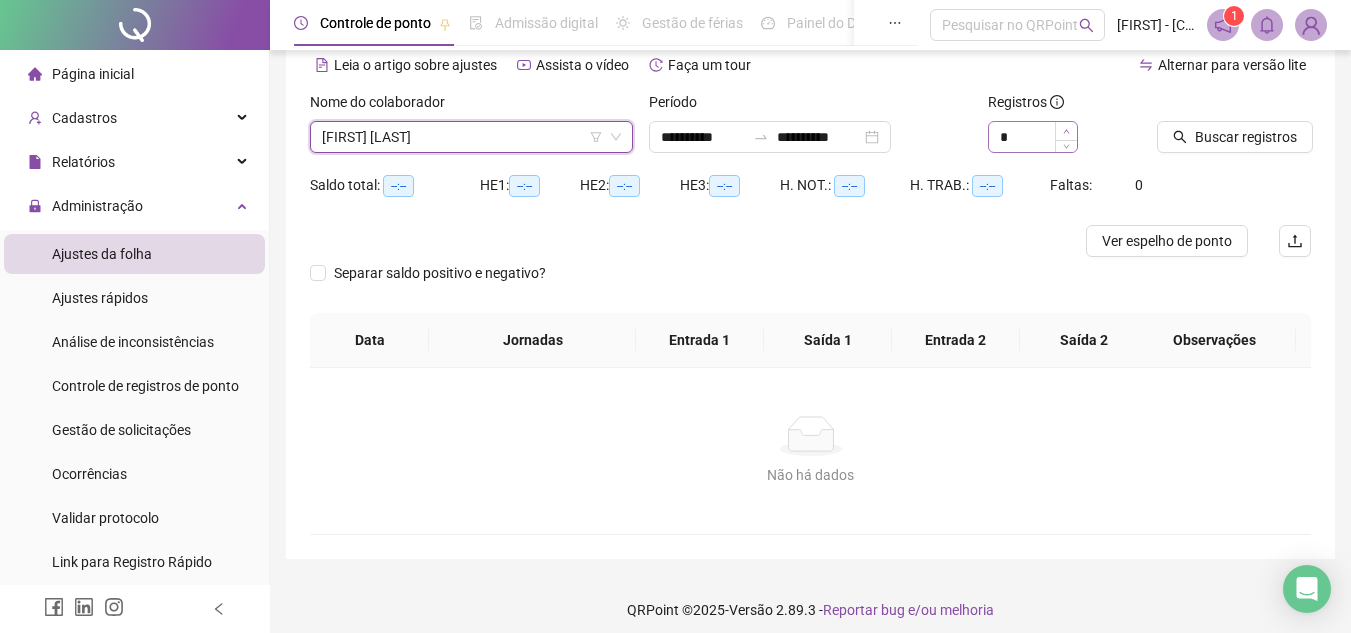 click at bounding box center [1066, 137] 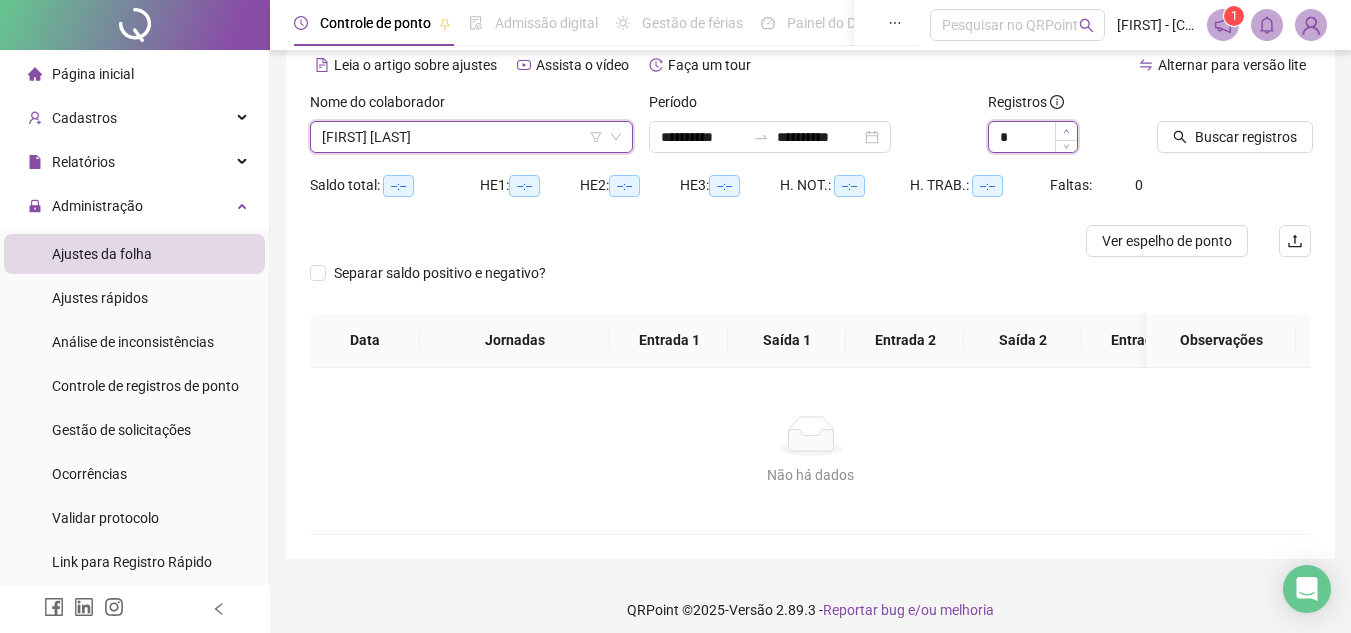 click 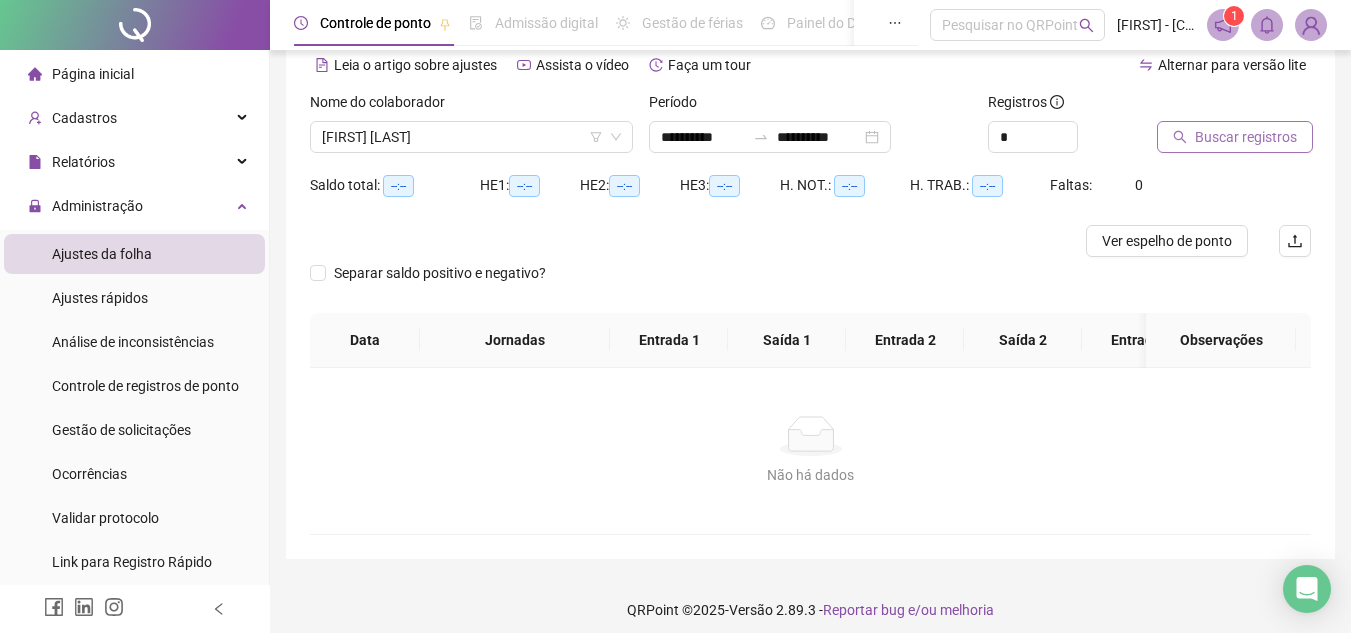 click on "Buscar registros" at bounding box center (1246, 137) 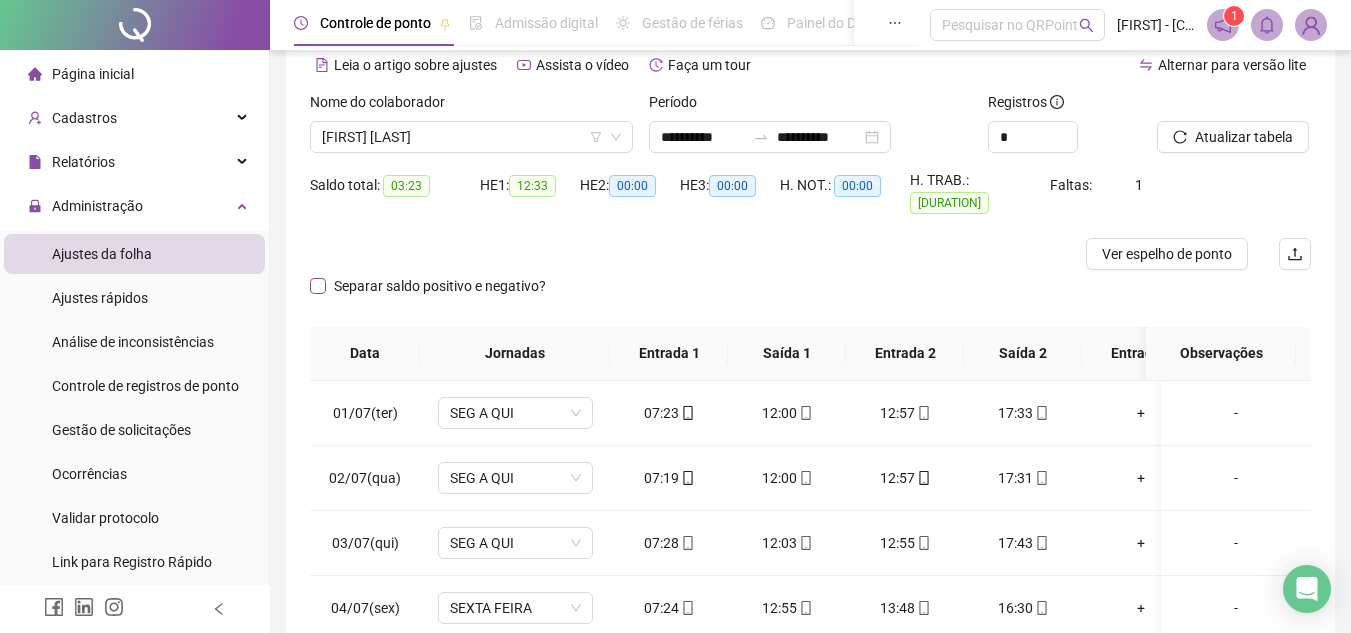 click on "Separar saldo positivo e negativo?" at bounding box center (440, 286) 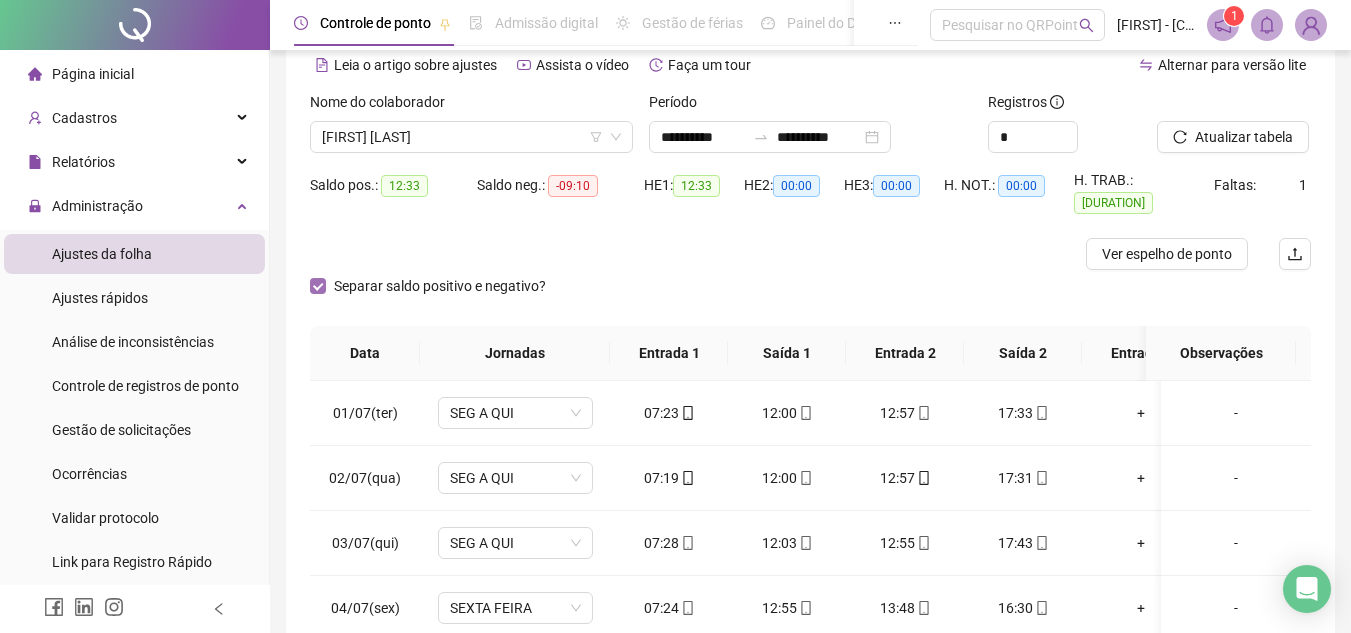 click on "Separar saldo positivo e negativo?" at bounding box center [440, 286] 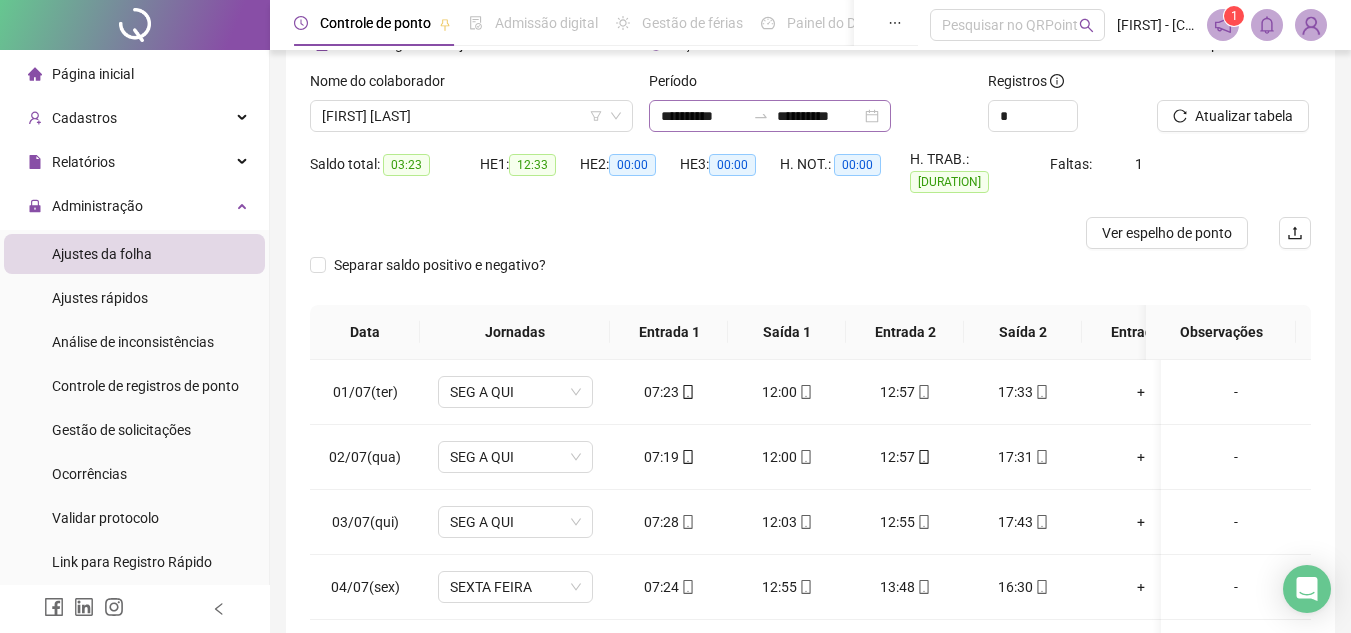 scroll, scrollTop: 0, scrollLeft: 0, axis: both 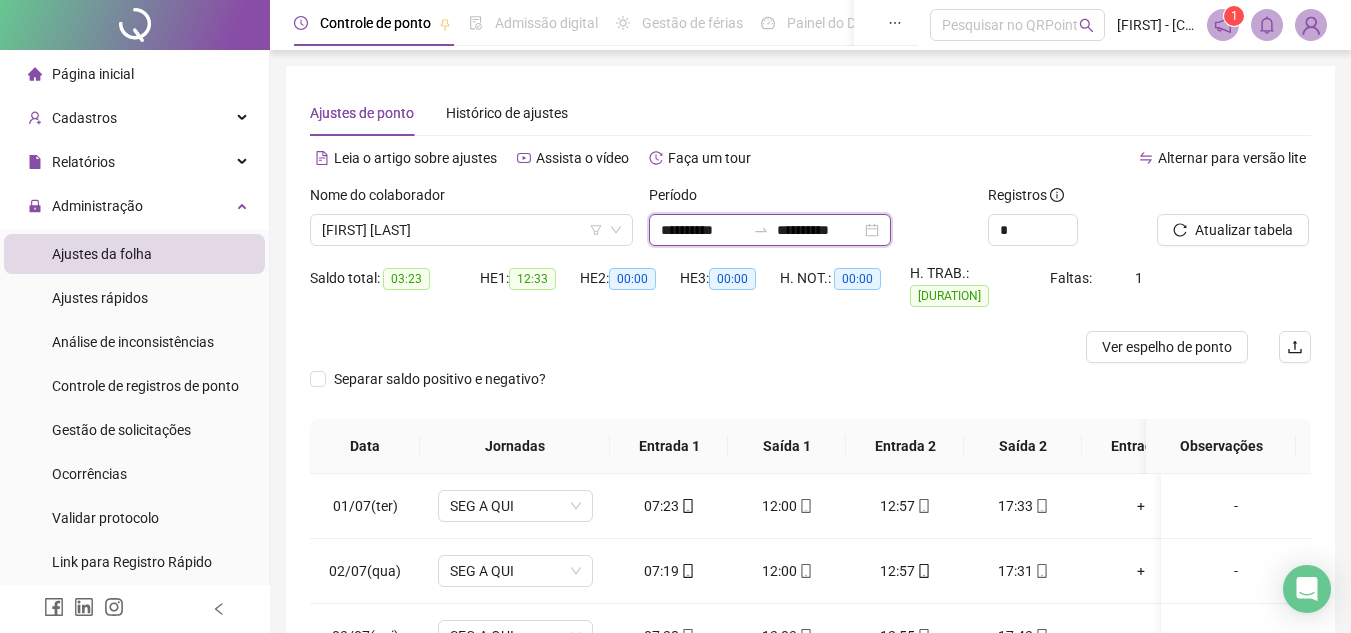 click on "**********" at bounding box center (819, 230) 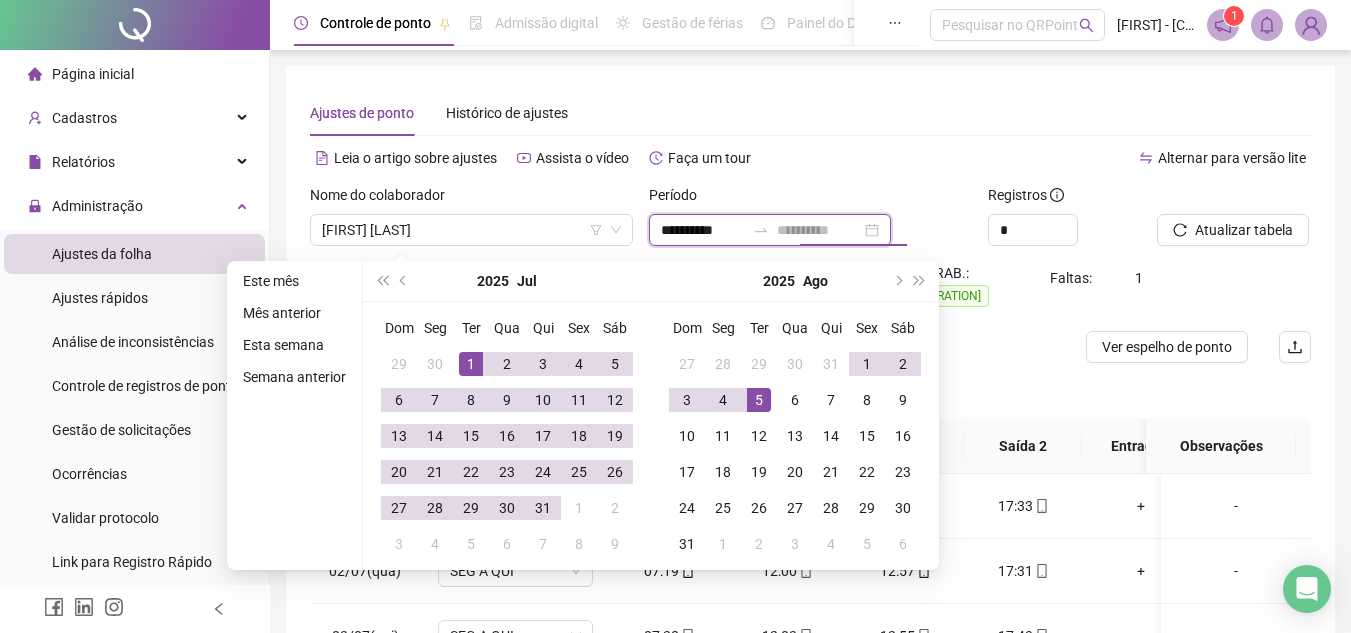 type on "**********" 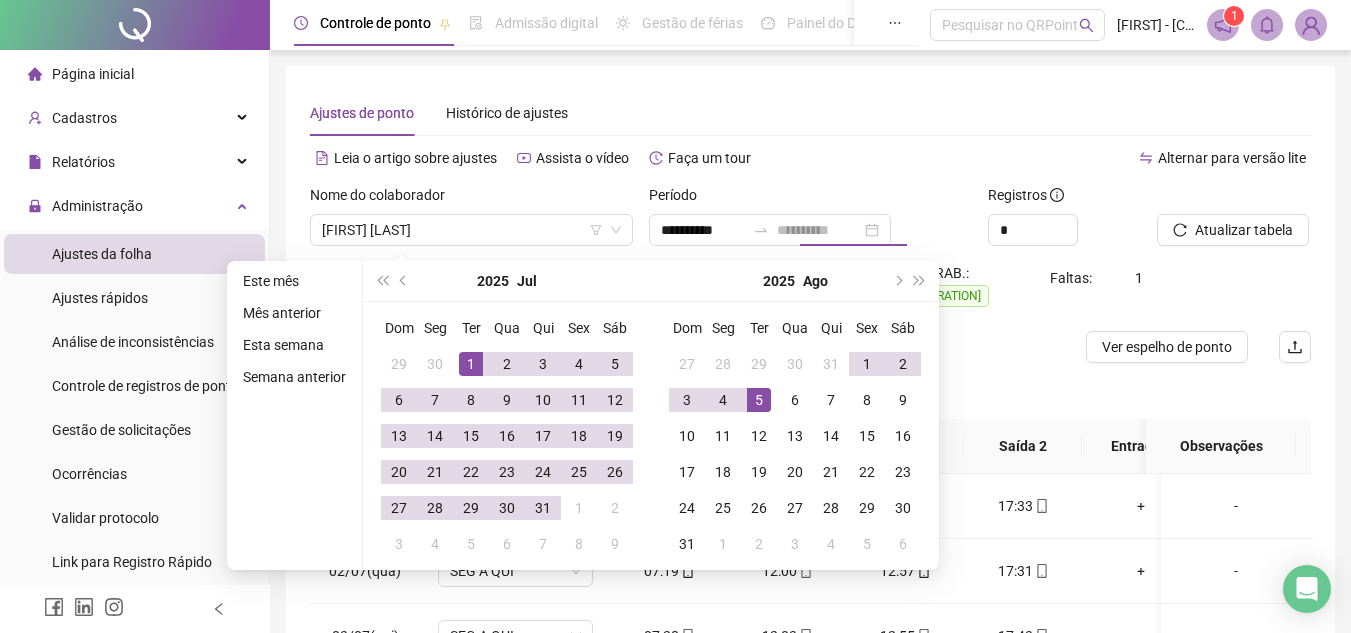 click on "5" at bounding box center [759, 400] 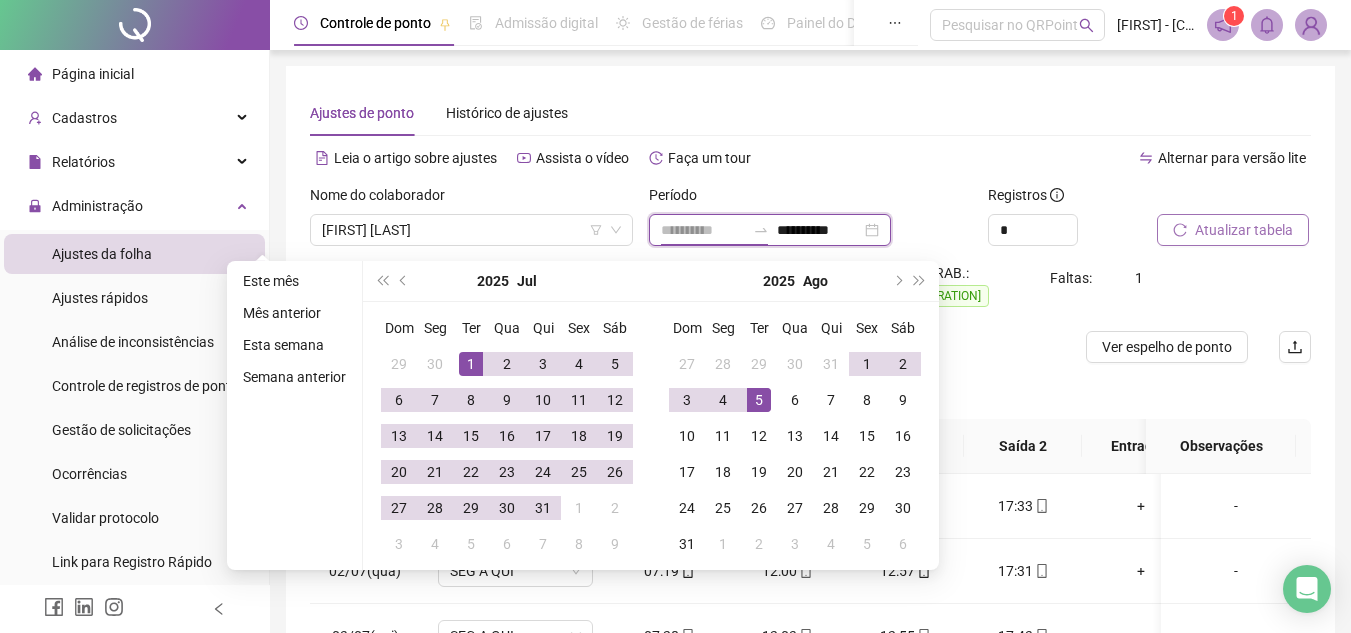 type on "**********" 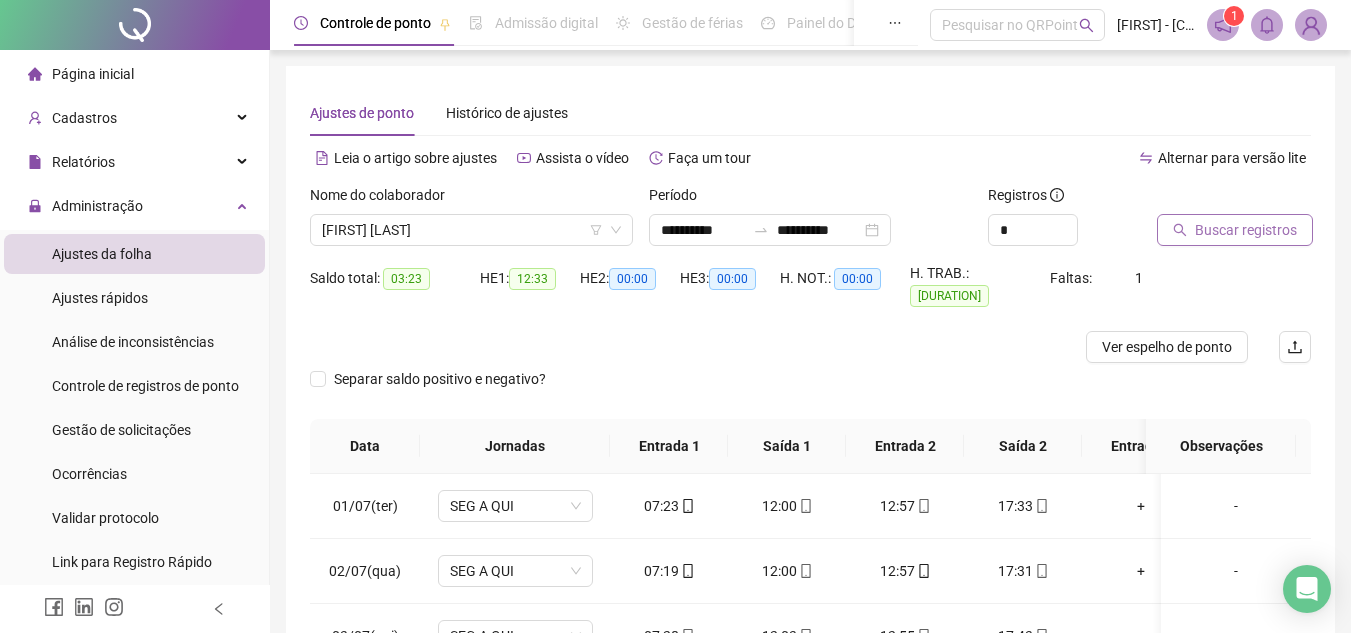 click on "Buscar registros" at bounding box center (1246, 230) 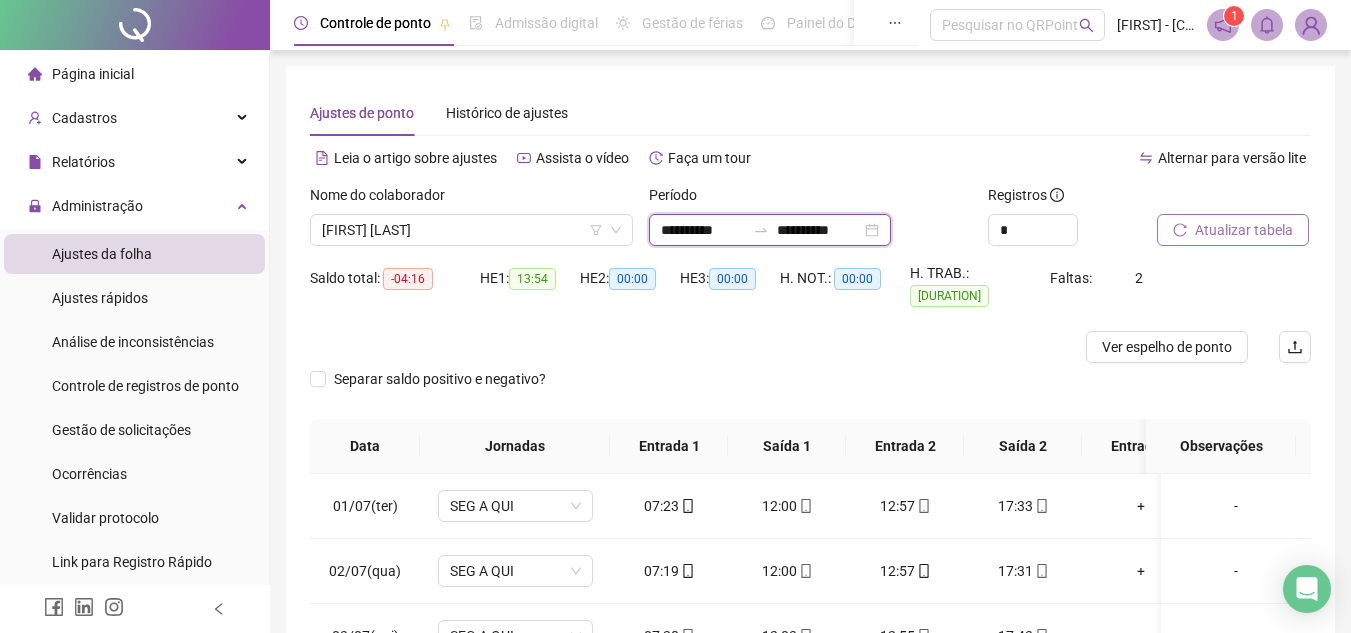 click on "**********" at bounding box center (819, 230) 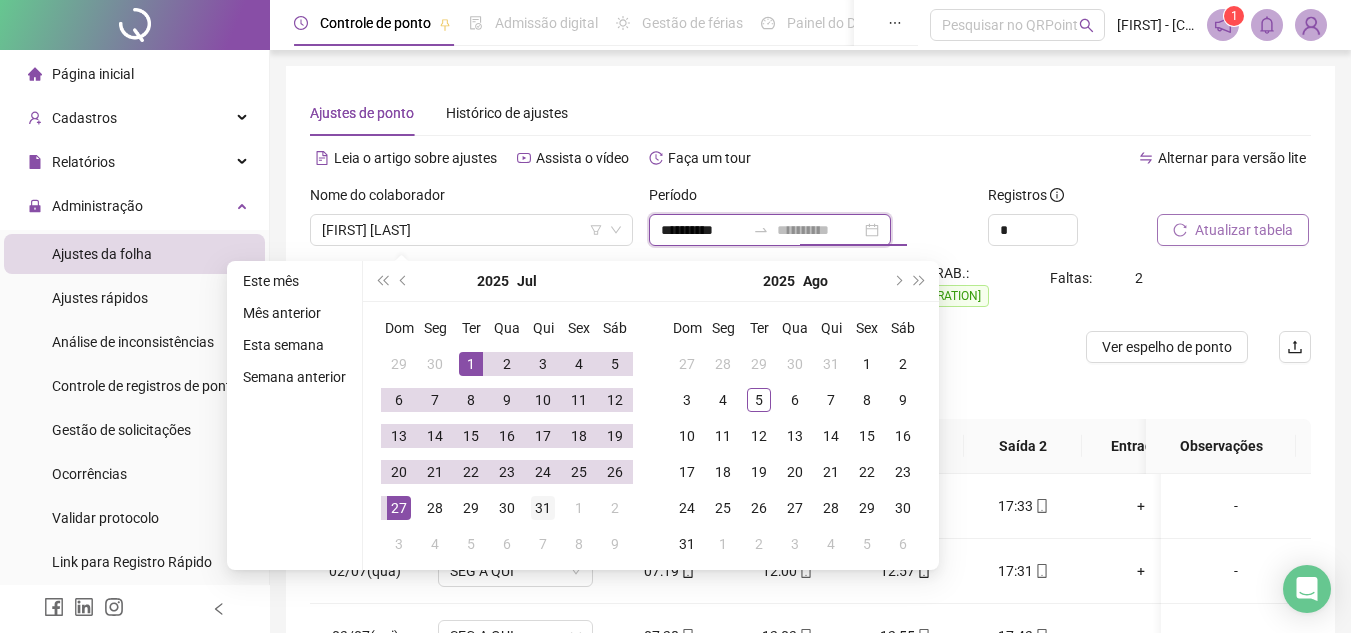 type on "**********" 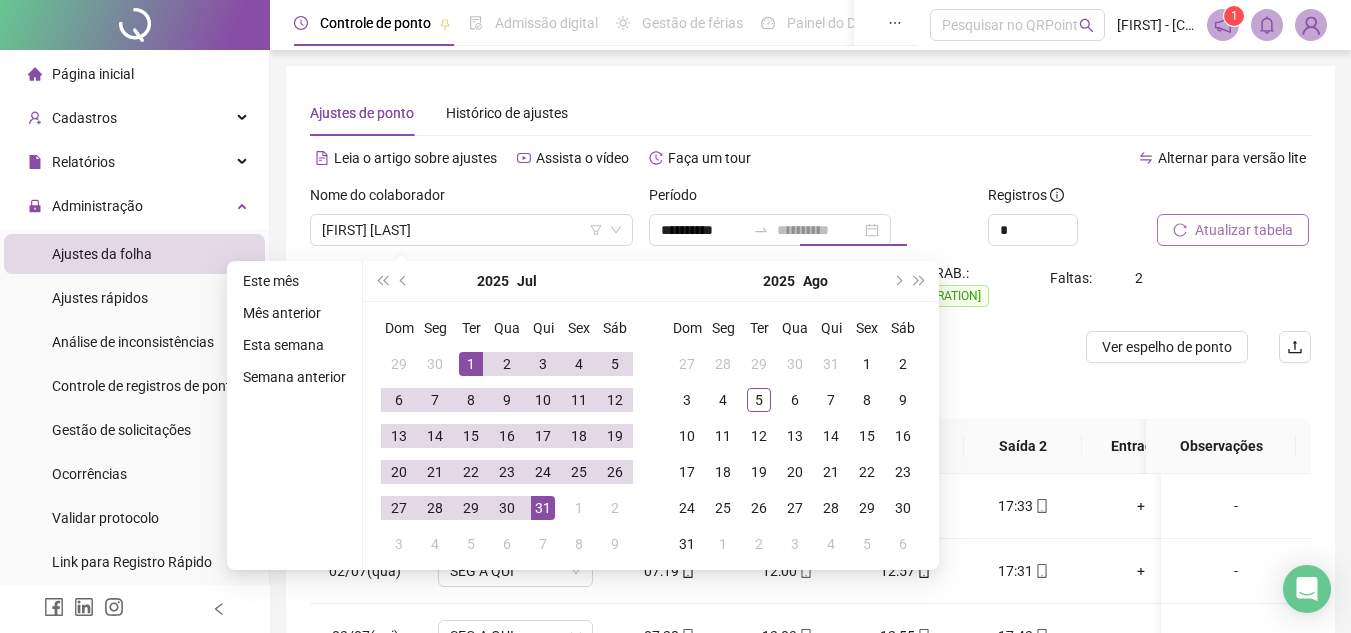 click on "31" at bounding box center (543, 508) 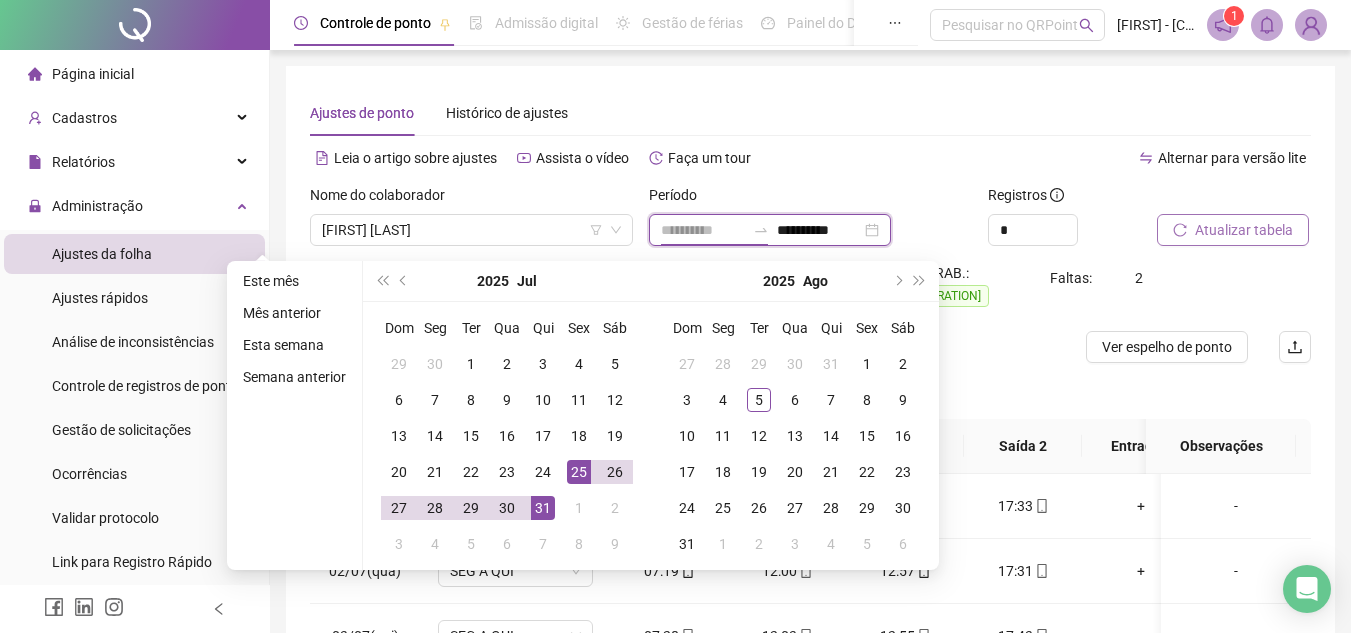 type on "**********" 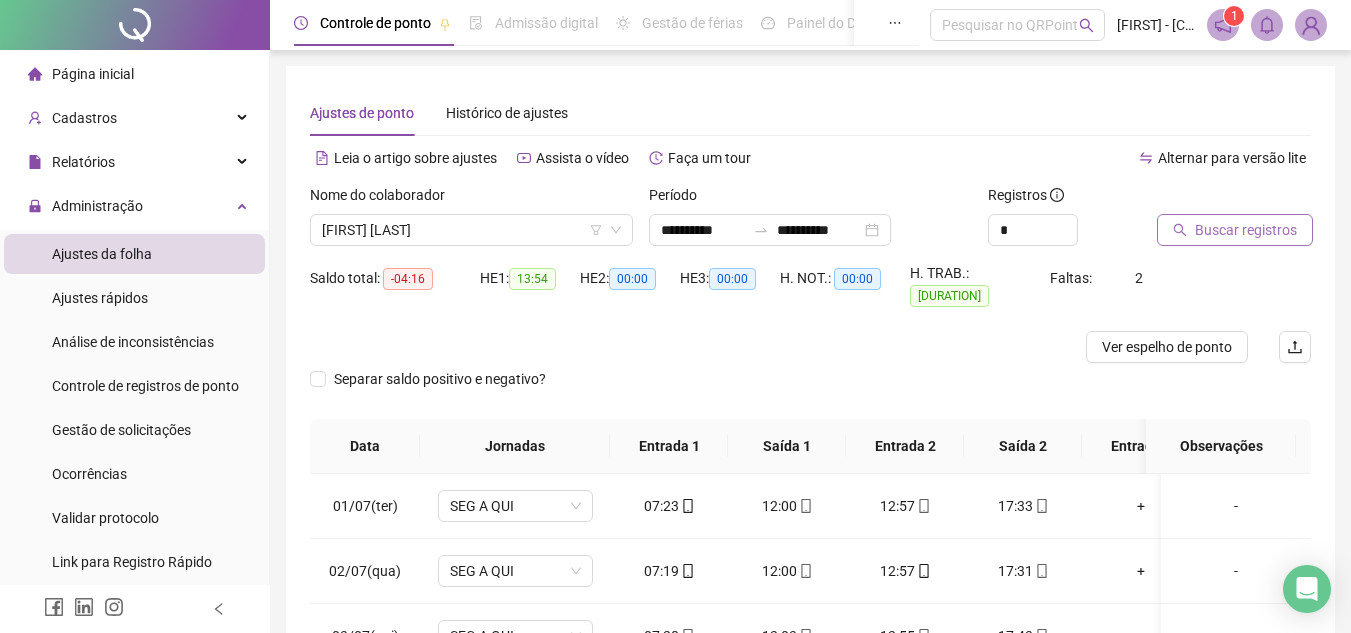 click on "Buscar registros" at bounding box center (1246, 230) 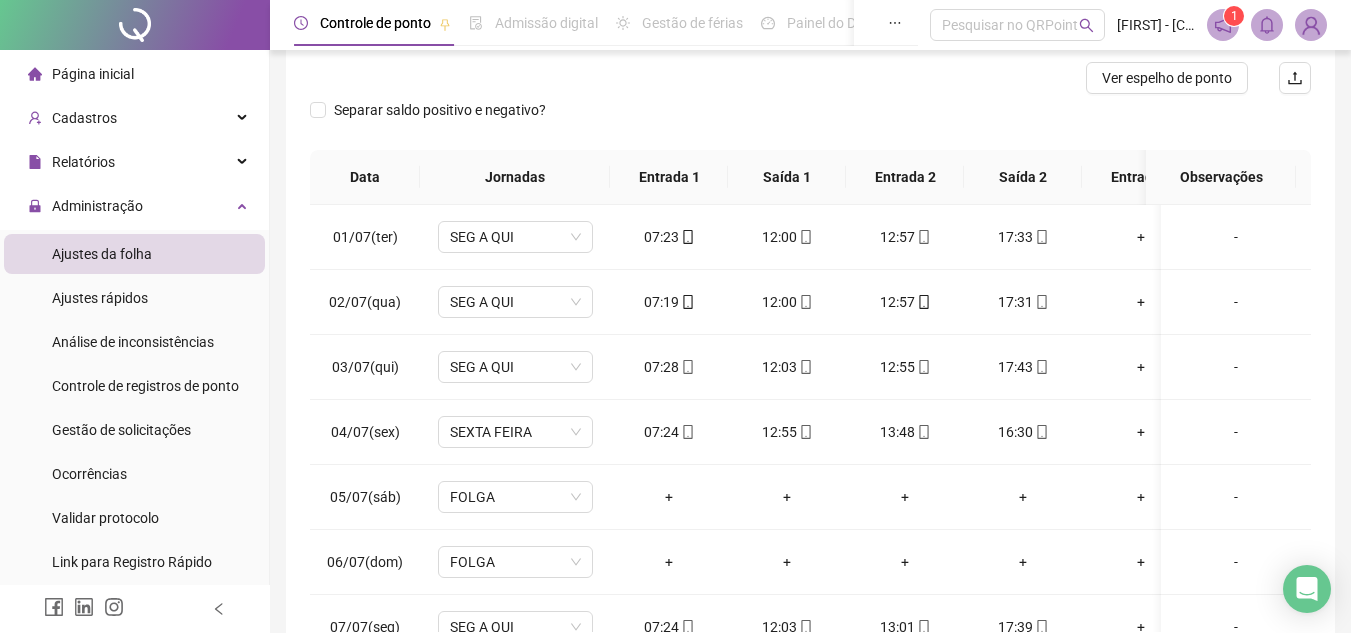scroll, scrollTop: 365, scrollLeft: 0, axis: vertical 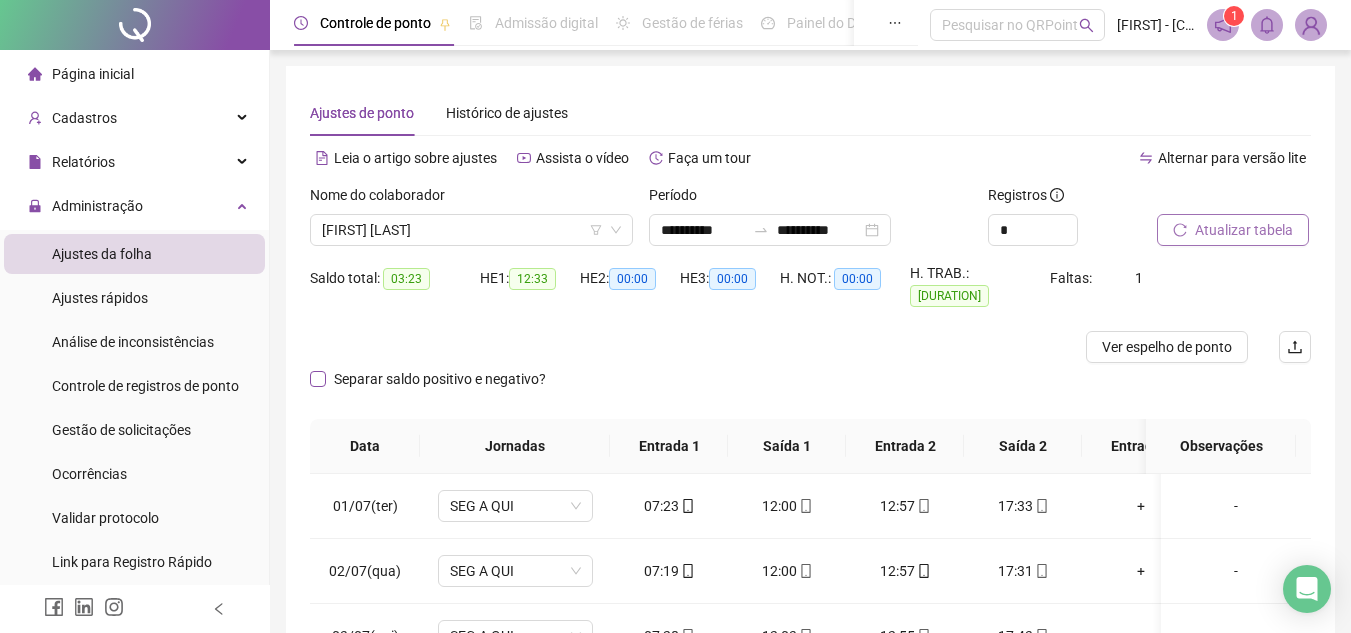 click on "Separar saldo positivo e negativo?" at bounding box center (440, 379) 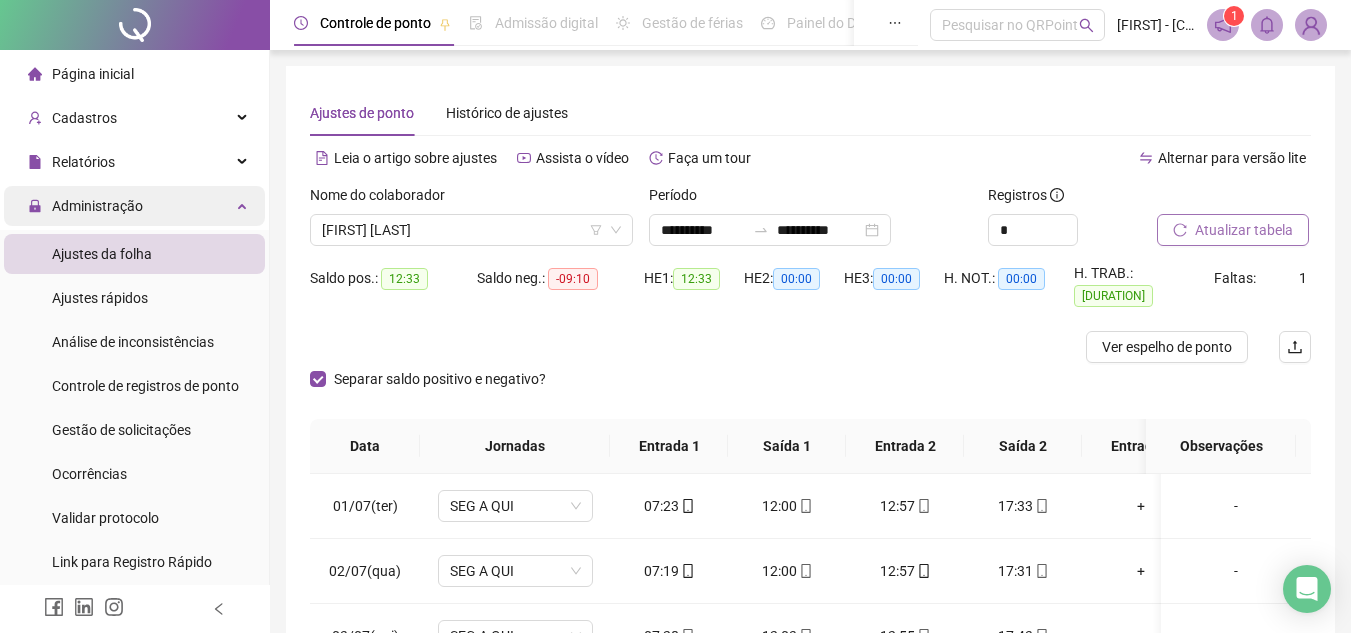 click on "Administração" at bounding box center (134, 206) 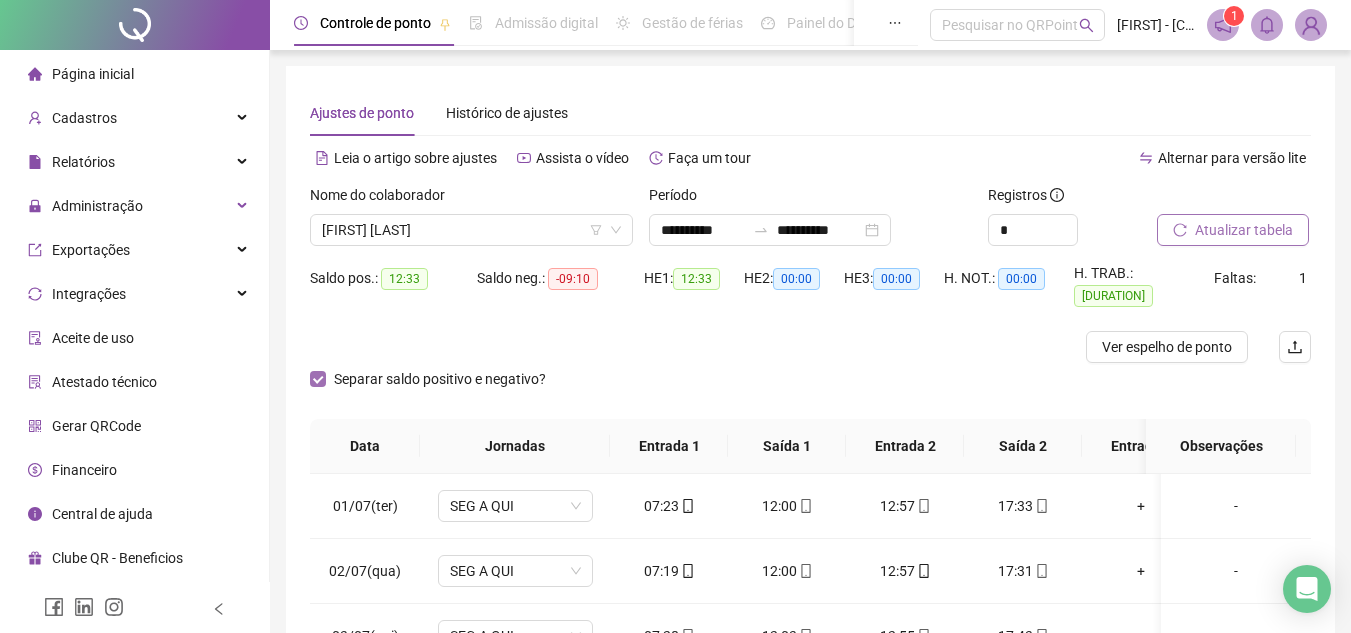 click on "Separar saldo positivo e negativo?" at bounding box center [440, 379] 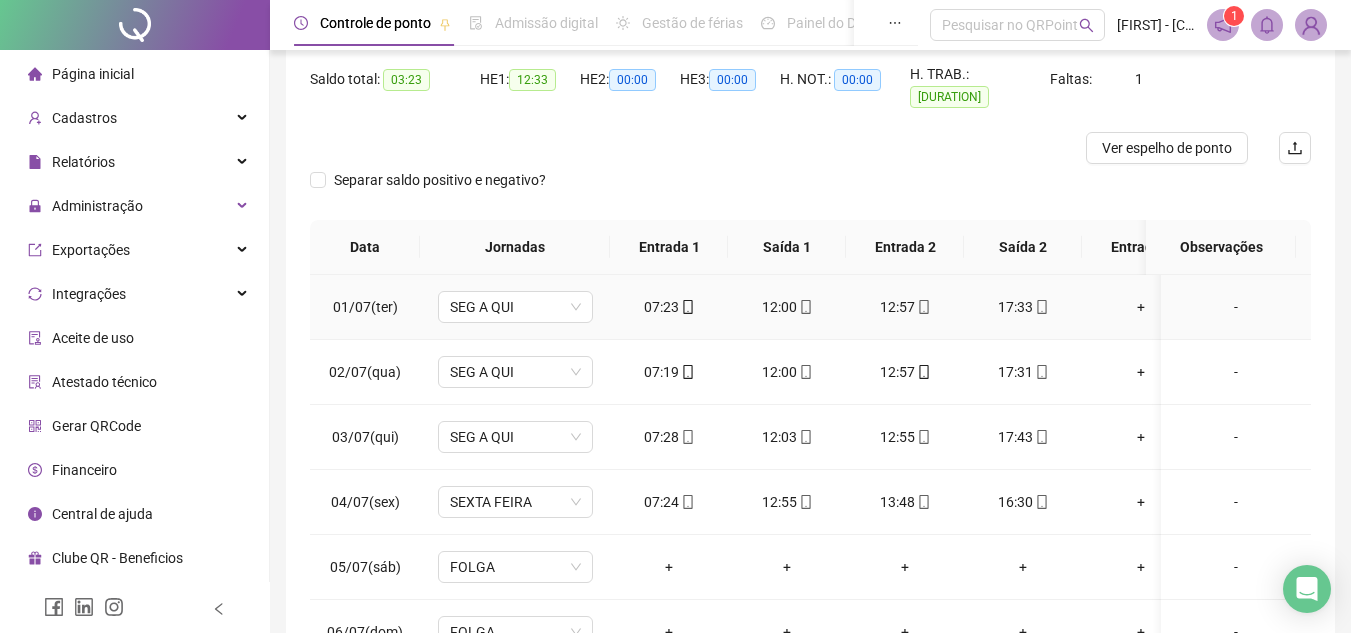 scroll, scrollTop: 200, scrollLeft: 0, axis: vertical 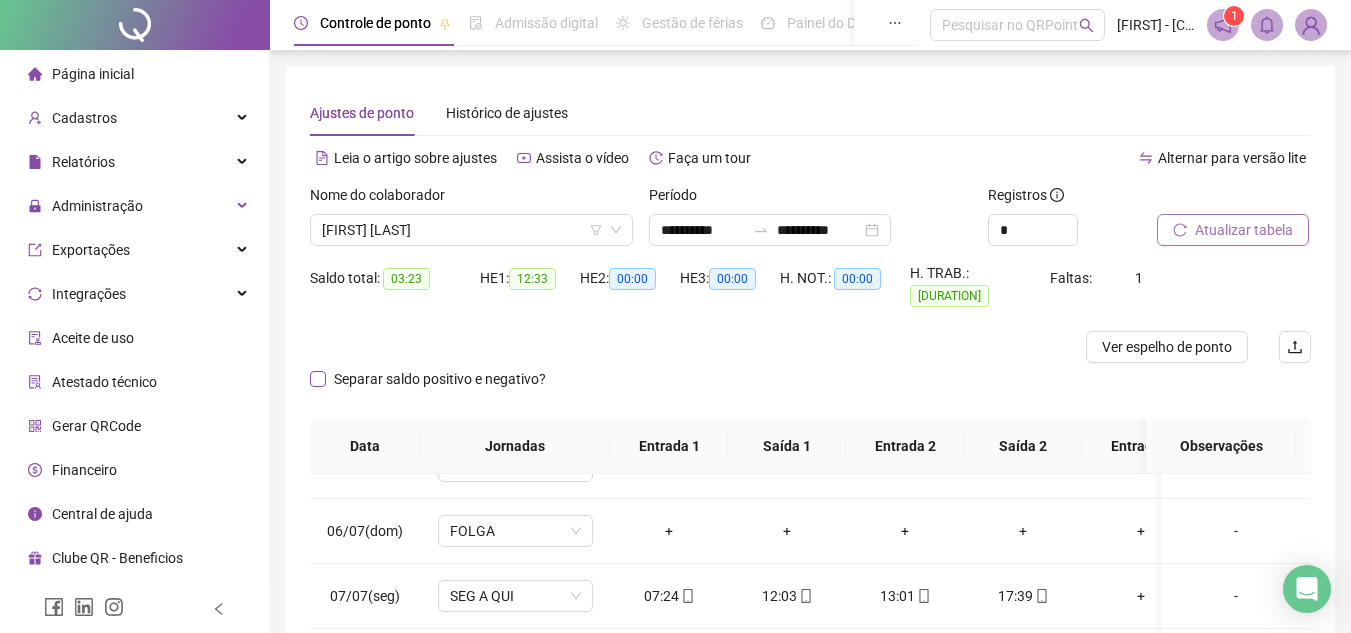 click on "Separar saldo positivo e negativo?" at bounding box center [440, 379] 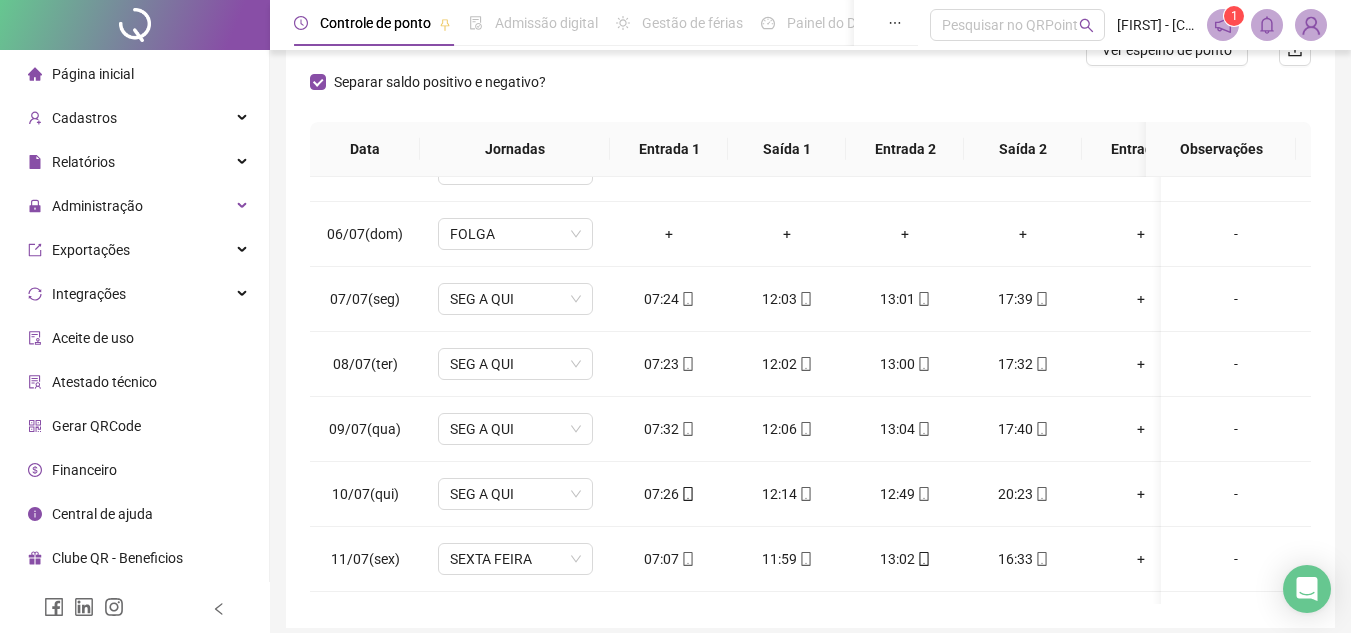 scroll, scrollTop: 300, scrollLeft: 0, axis: vertical 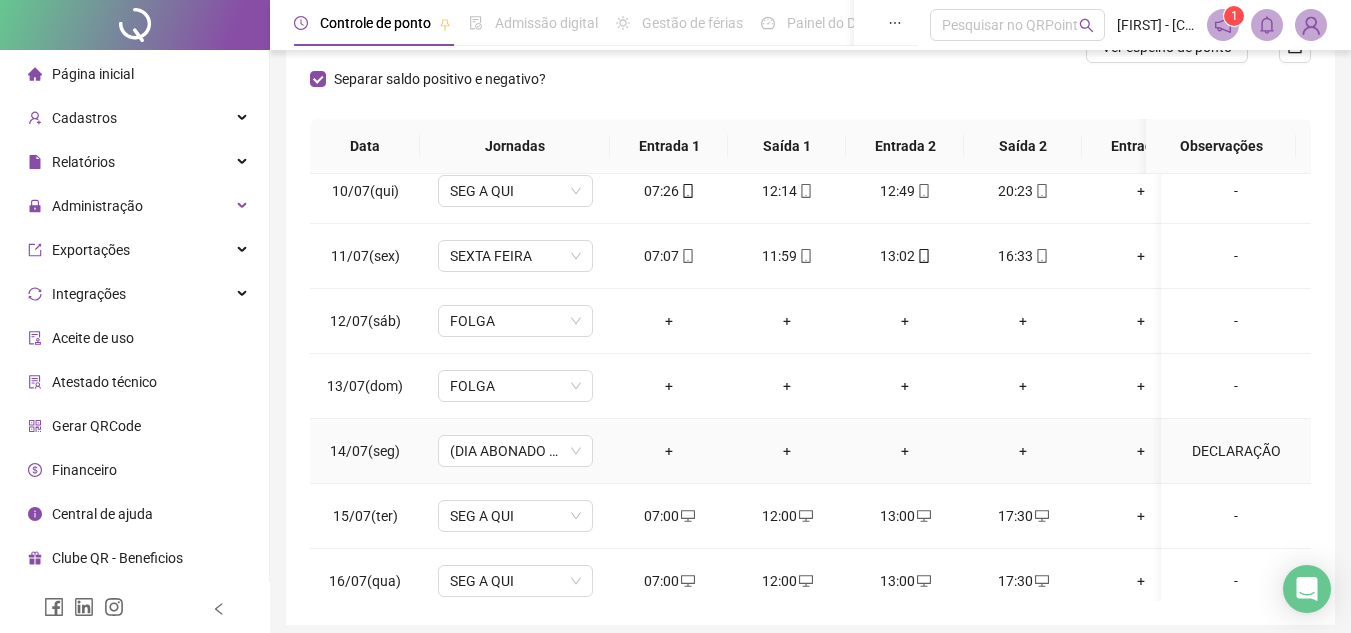 click on "DECLARAÇÃO" at bounding box center (1236, 451) 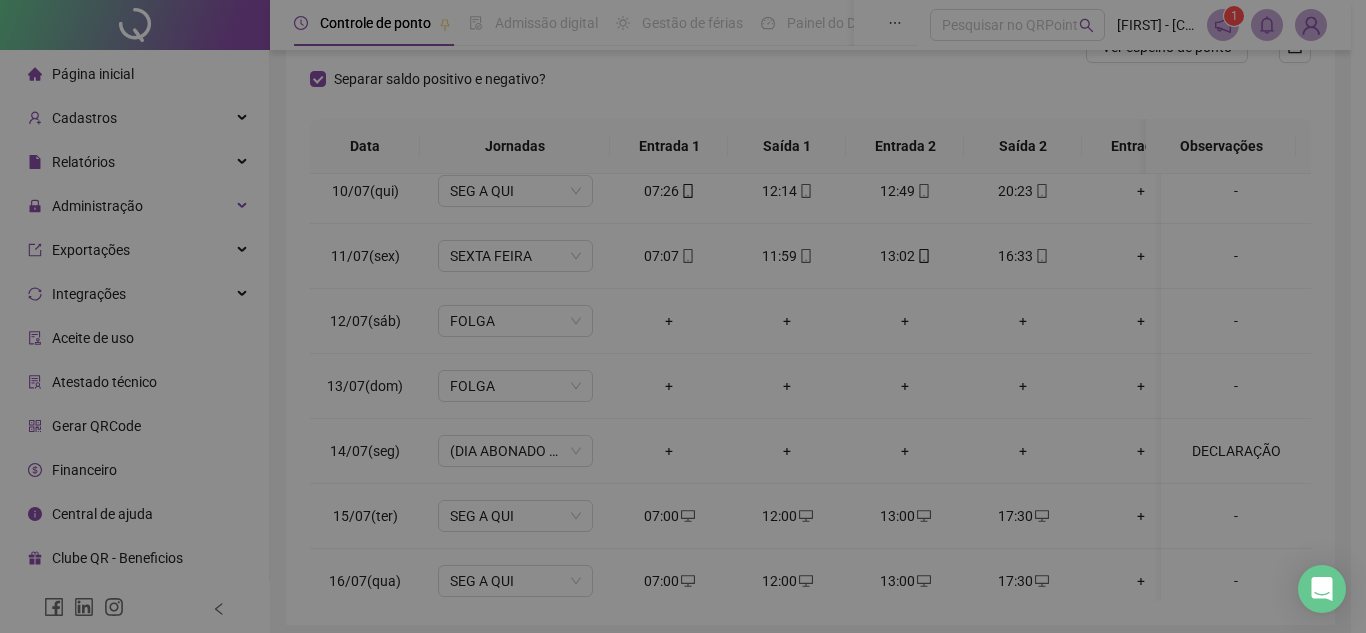 type on "**********" 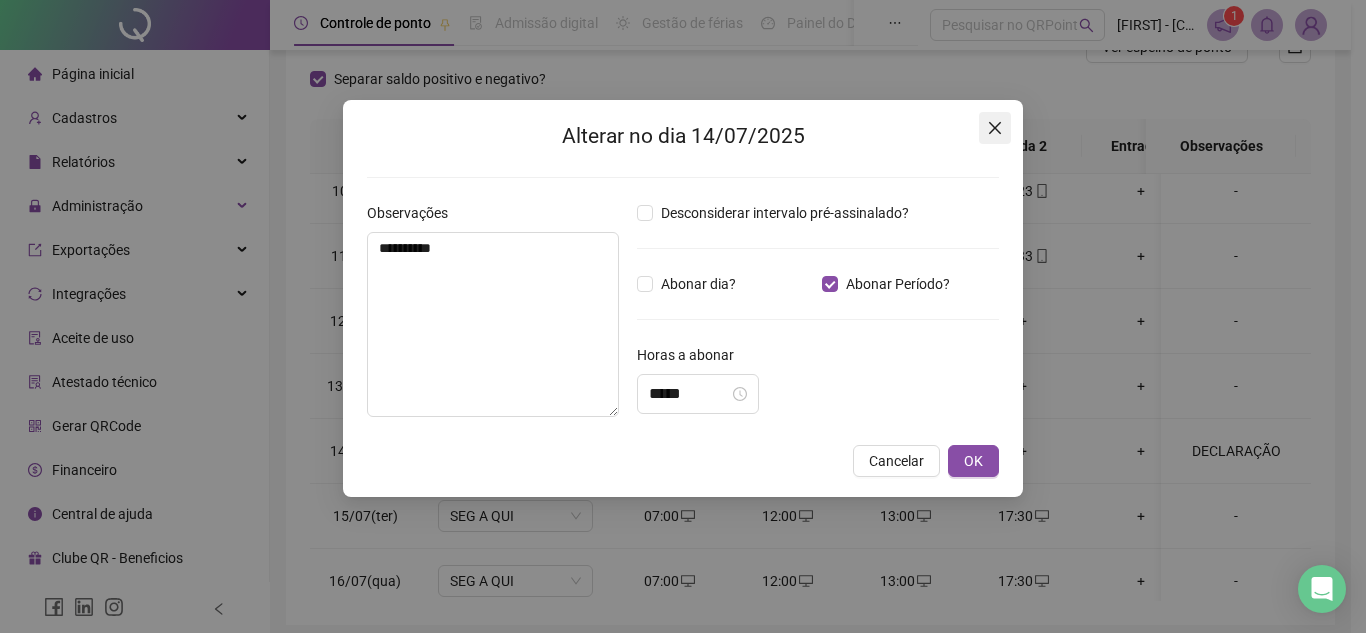 click 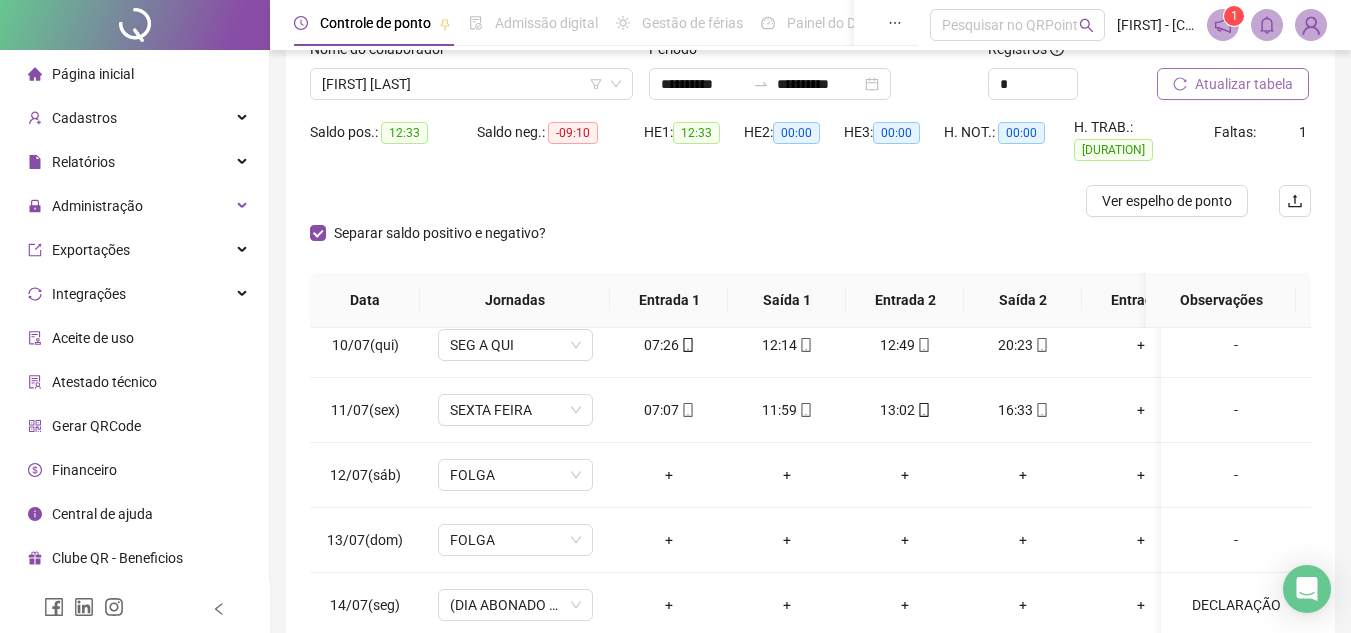 scroll, scrollTop: 133, scrollLeft: 0, axis: vertical 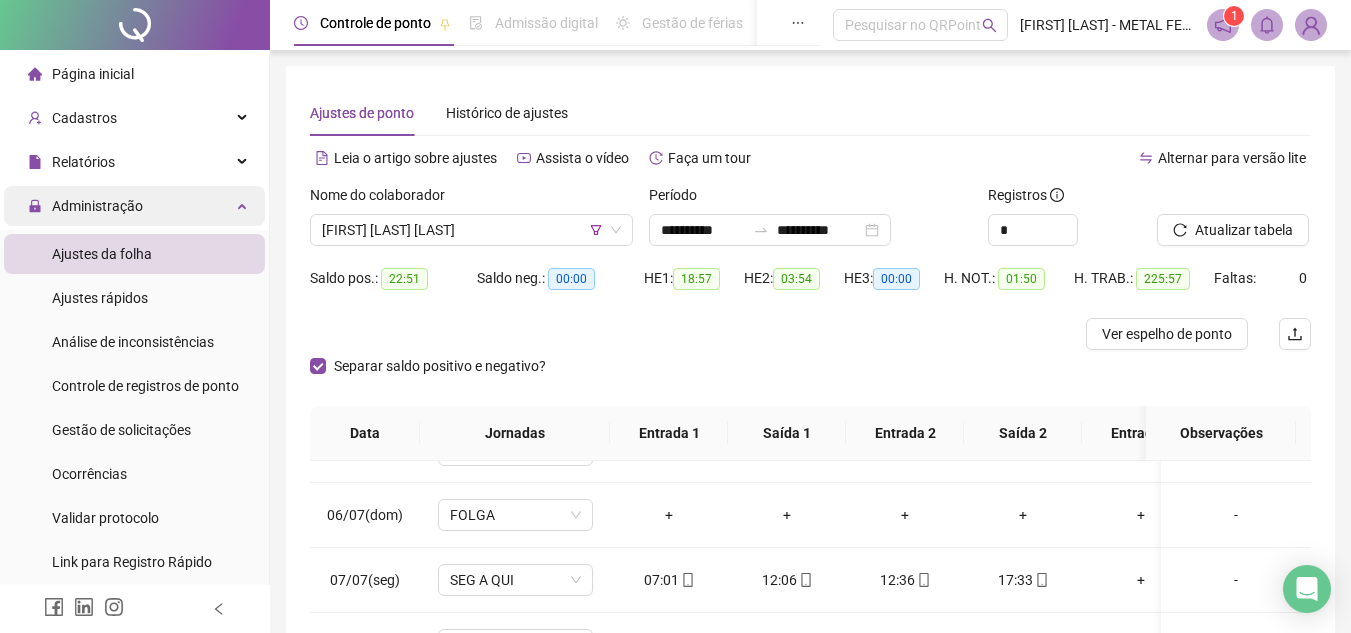 click on "Administração" at bounding box center (97, 206) 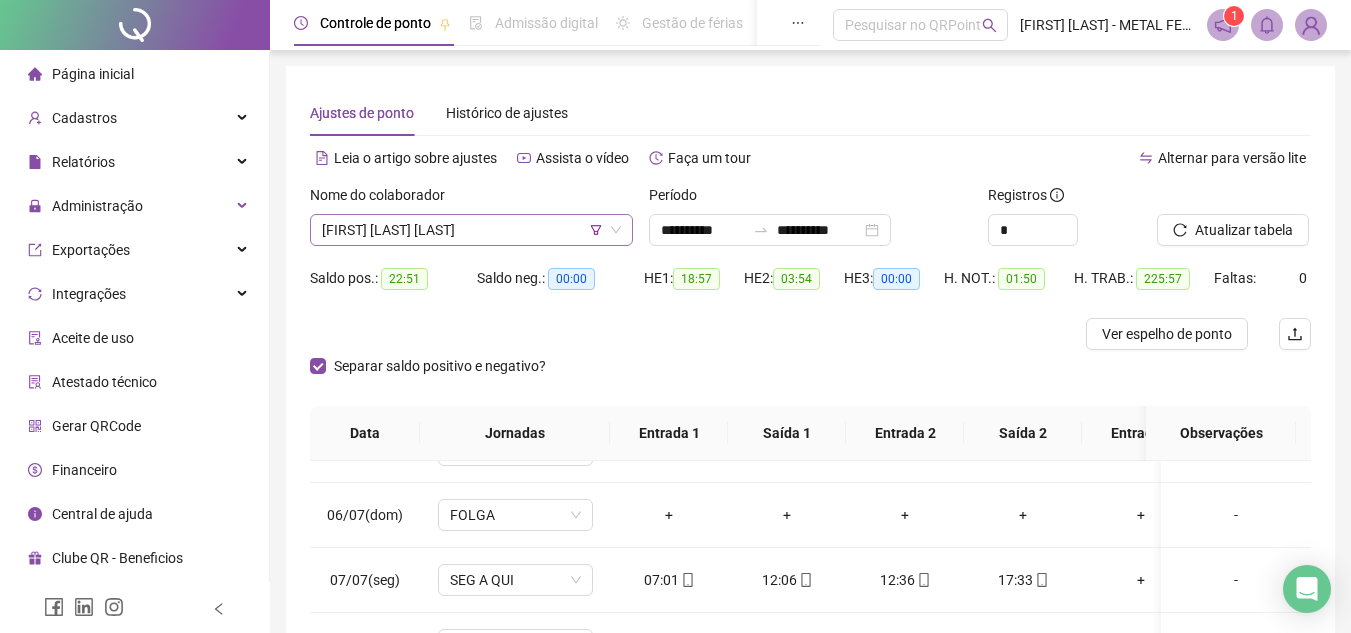 click on "RAFAEL ARAUJO SILVA" at bounding box center (471, 230) 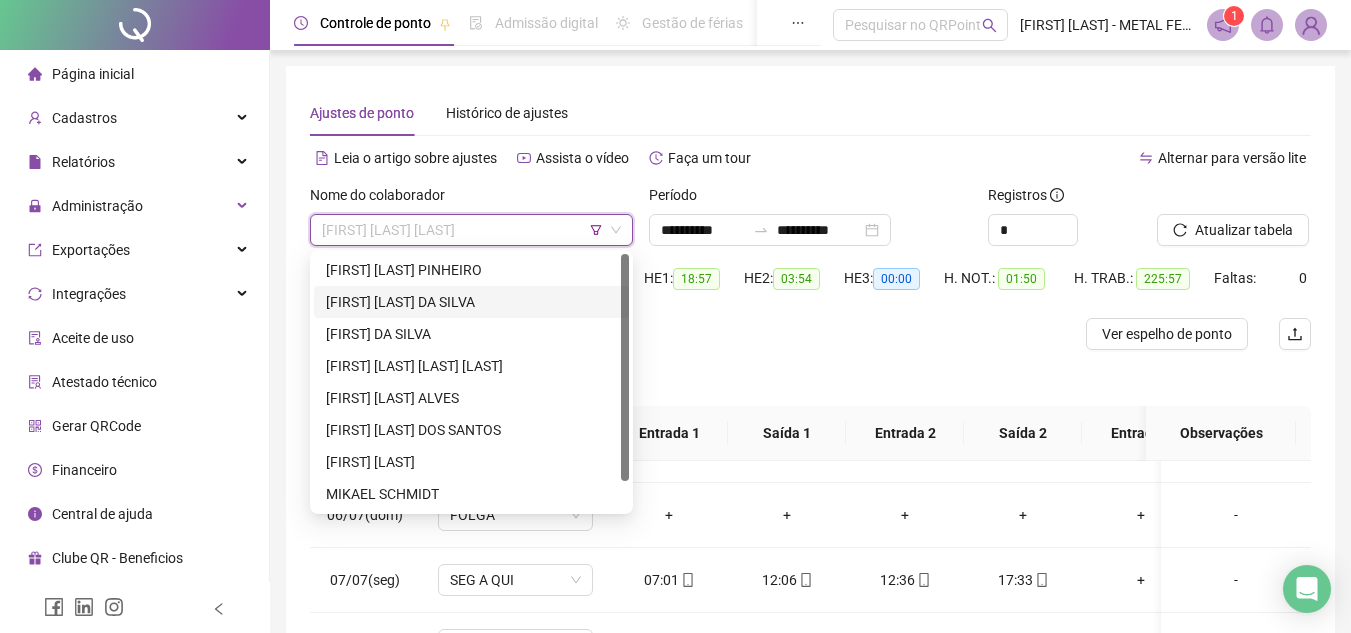 scroll, scrollTop: 0, scrollLeft: 0, axis: both 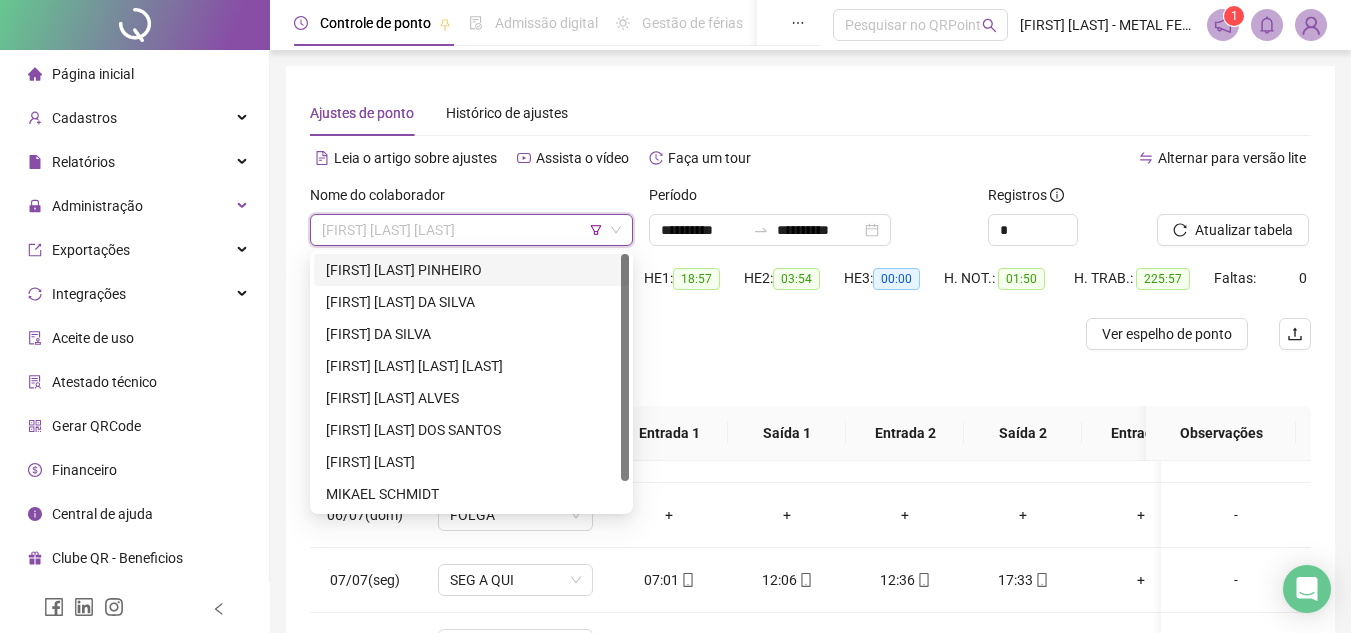 click on "RAFAEL ARAUJO SILVA" at bounding box center (471, 230) 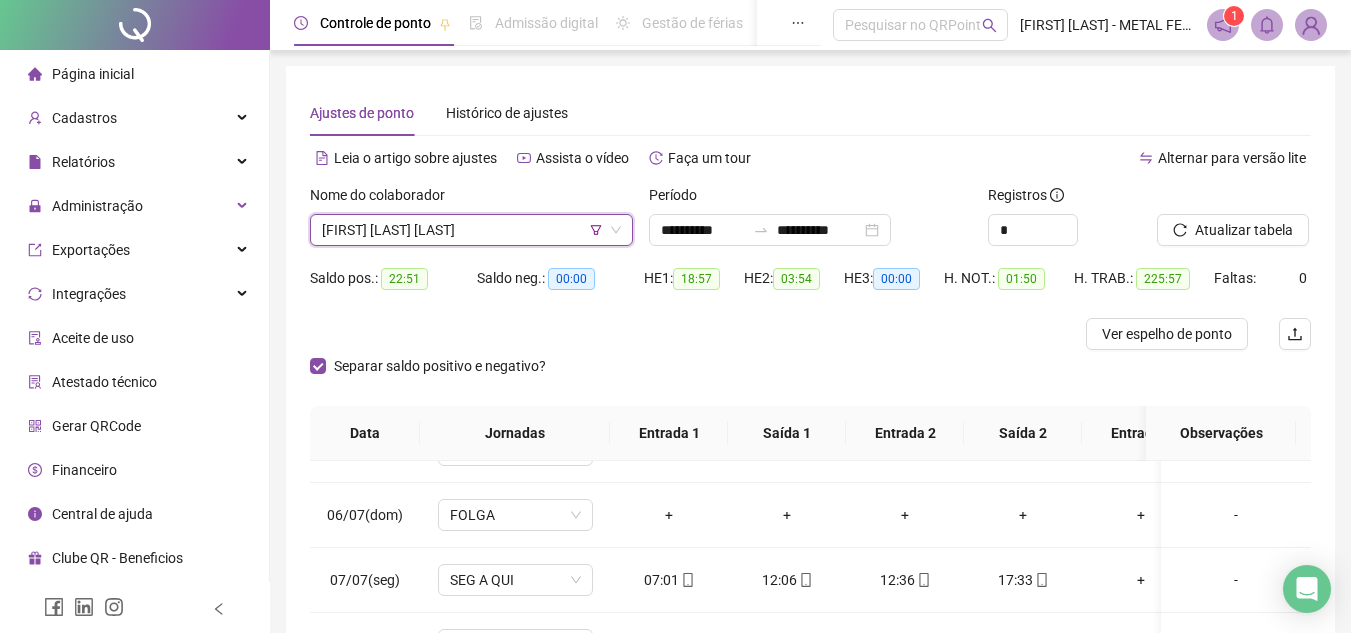 click 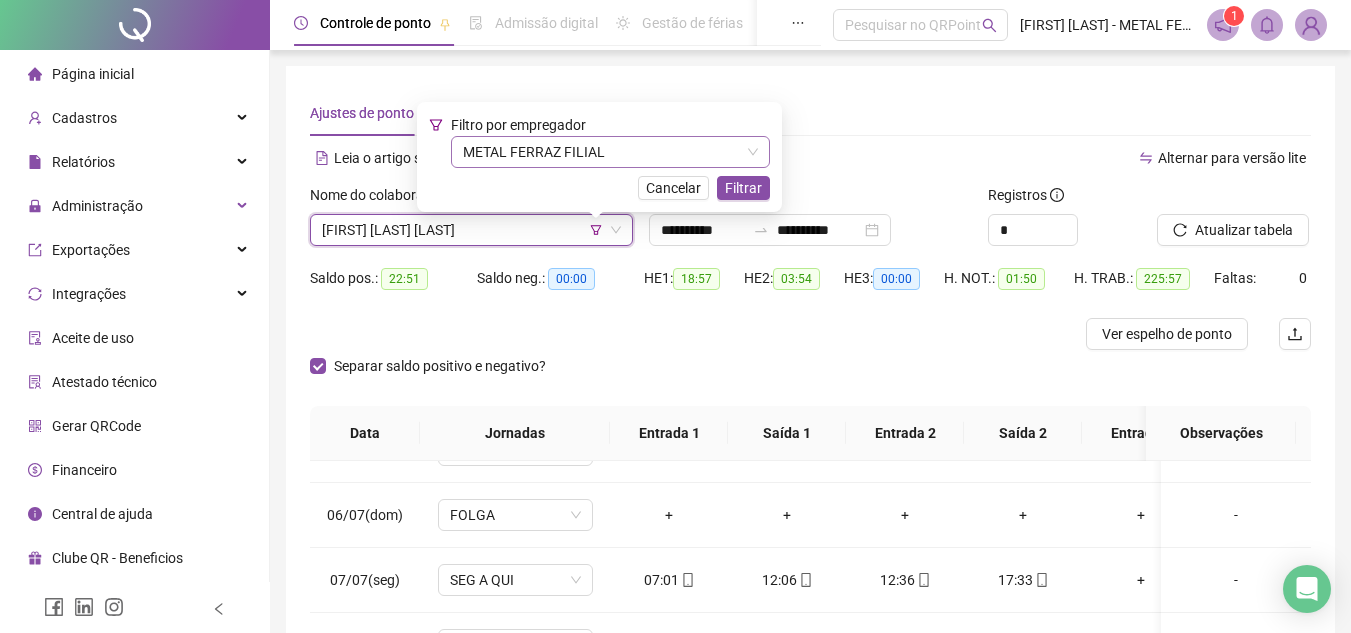 click on "METAL FERRAZ FILIAL" at bounding box center [610, 152] 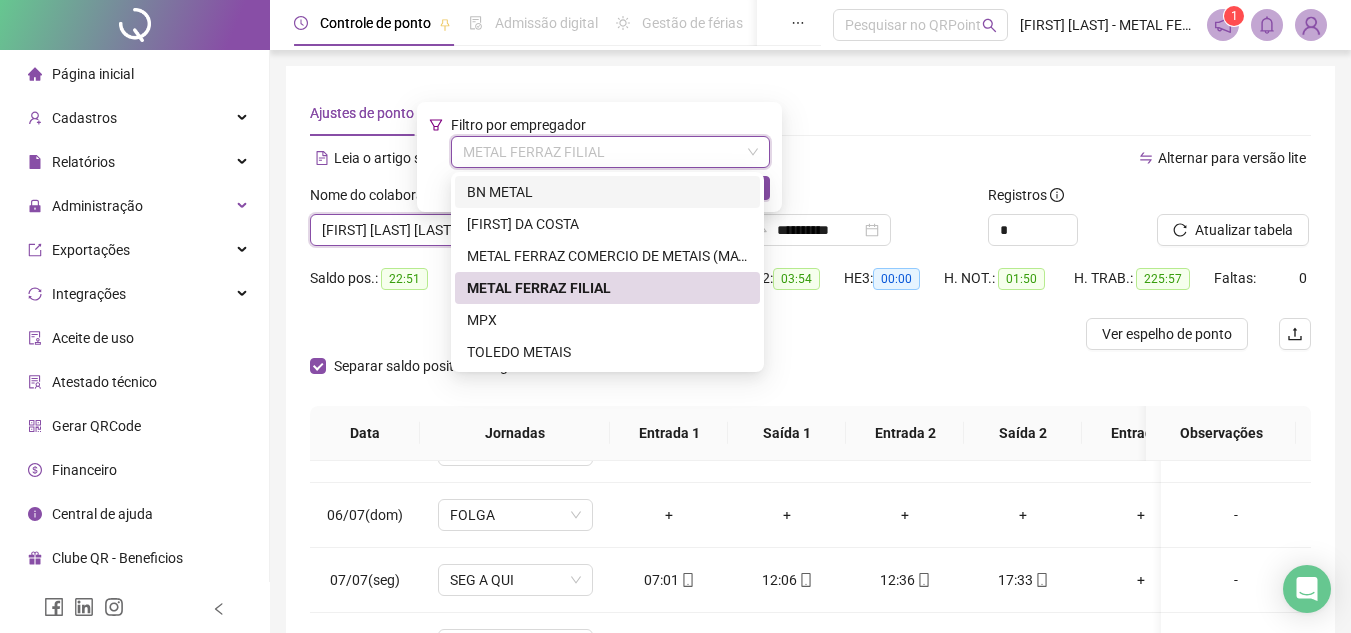 click on "BN METAL" at bounding box center (607, 192) 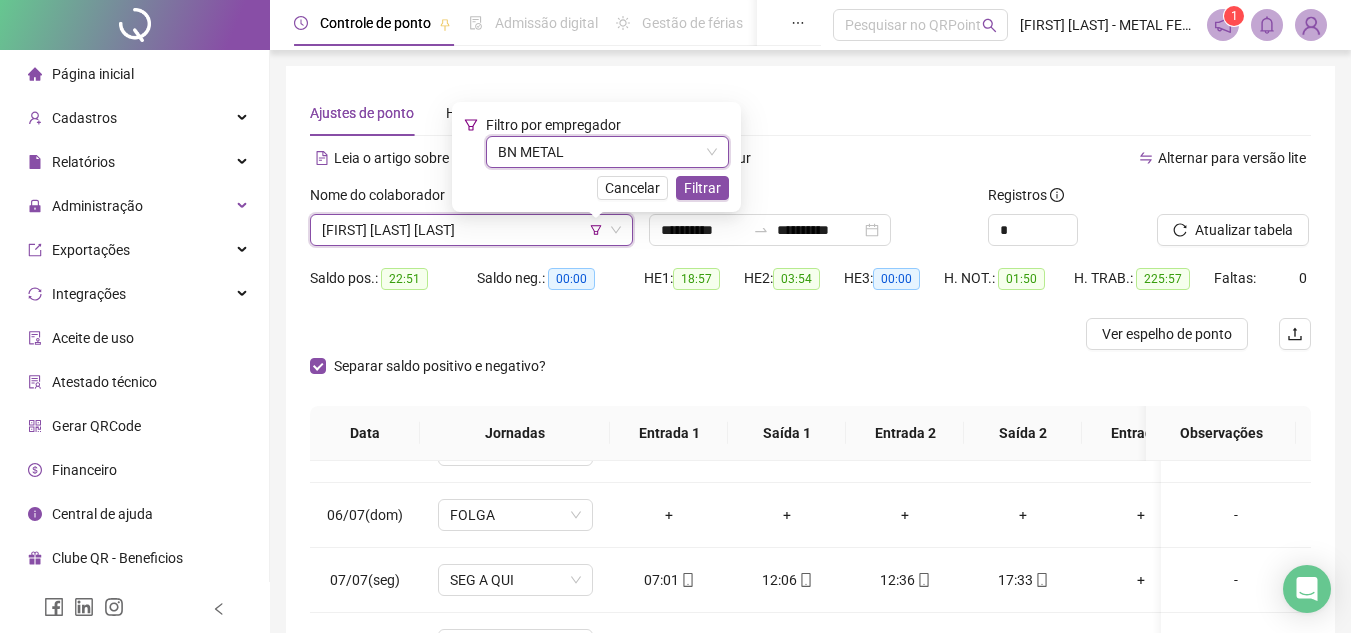 drag, startPoint x: 744, startPoint y: 181, endPoint x: 727, endPoint y: 184, distance: 17.262676 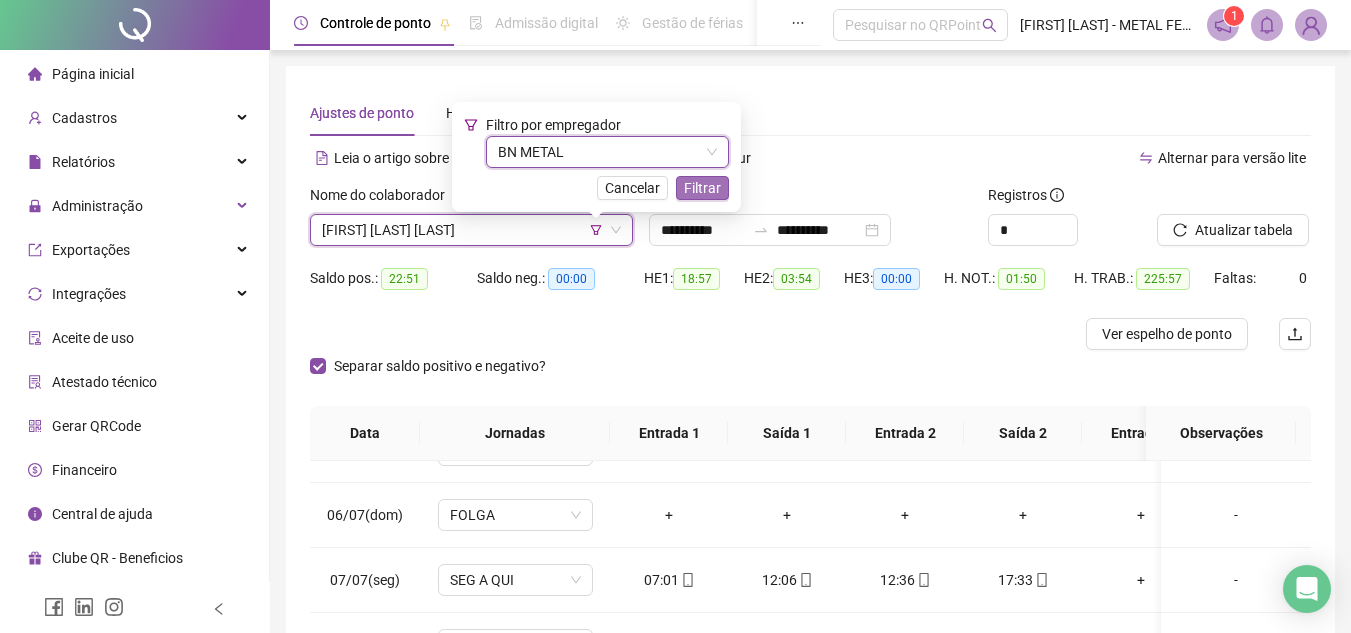 click on "Leia o artigo sobre ajustes Assista o vídeo Faça um tour" at bounding box center (560, 168) 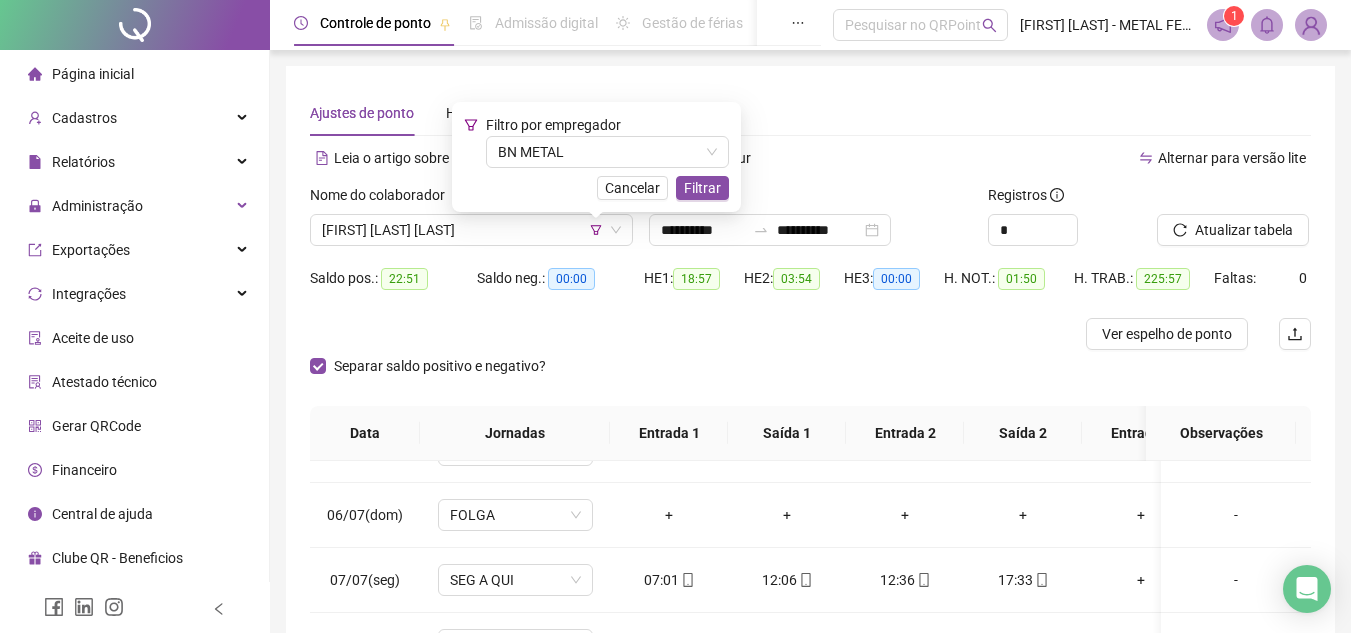 click on "Filtrar" at bounding box center (702, 188) 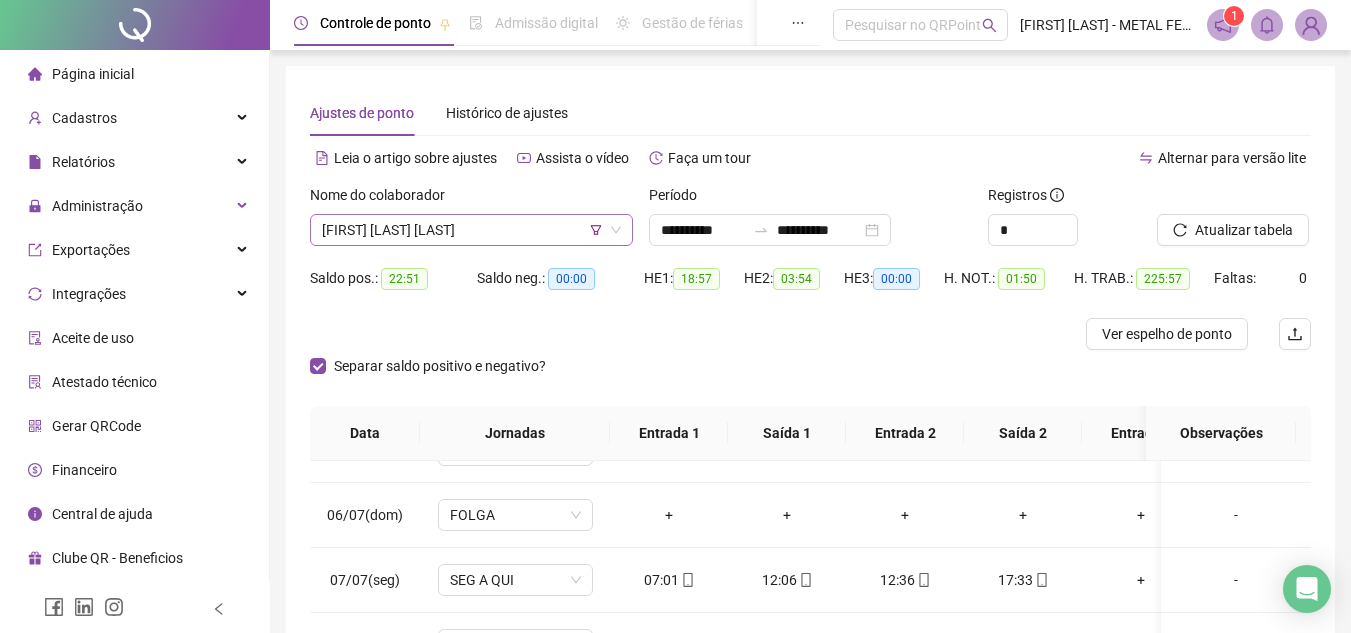 click on "RAFAEL ARAUJO SILVA" at bounding box center [471, 230] 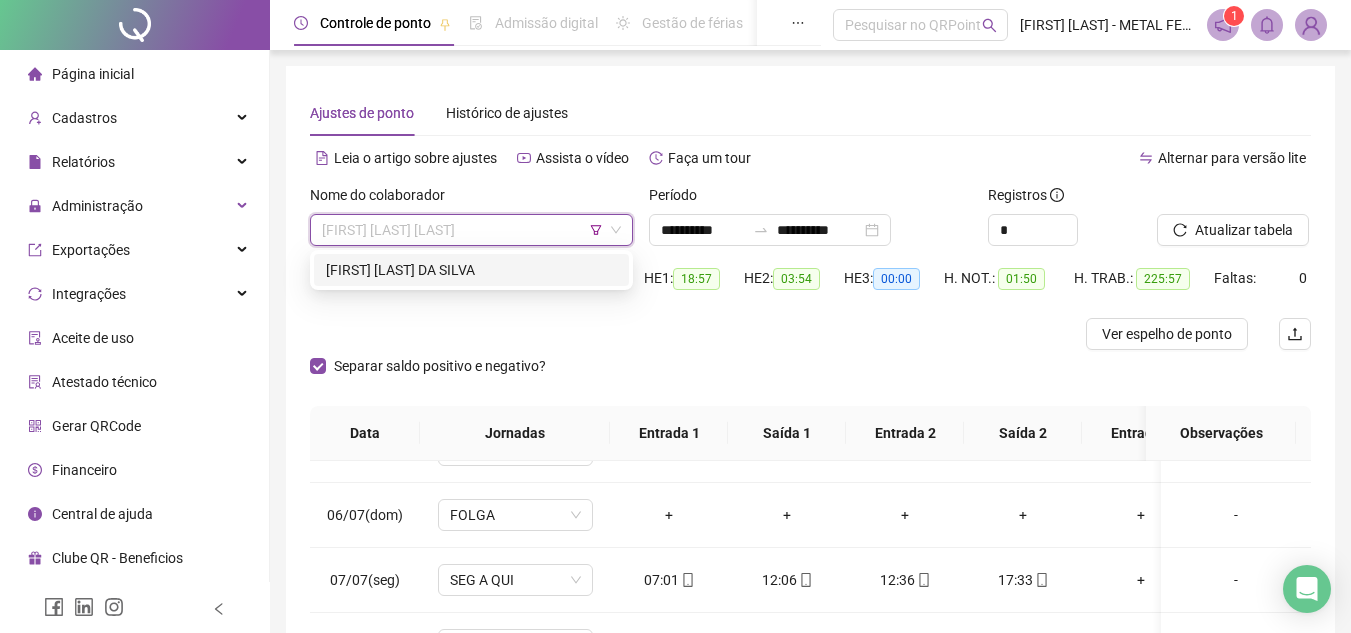 click on "[FIRST] [LAST]" at bounding box center (471, 270) 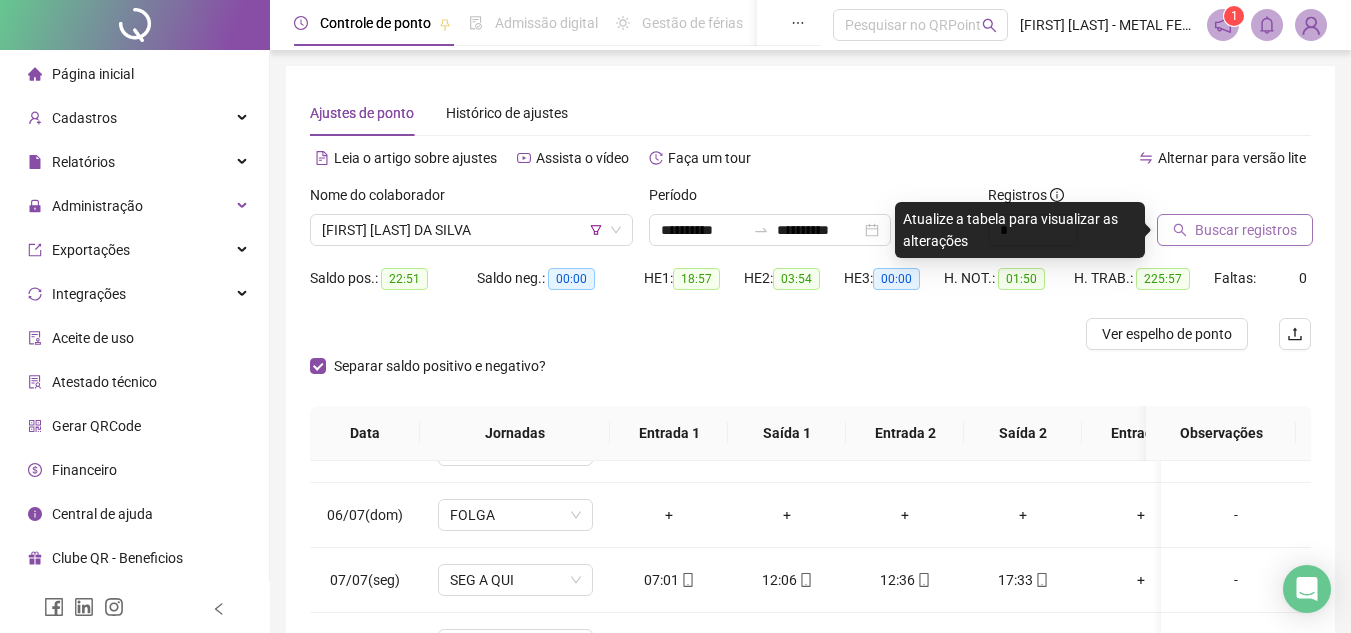 click on "Buscar registros" at bounding box center (1246, 230) 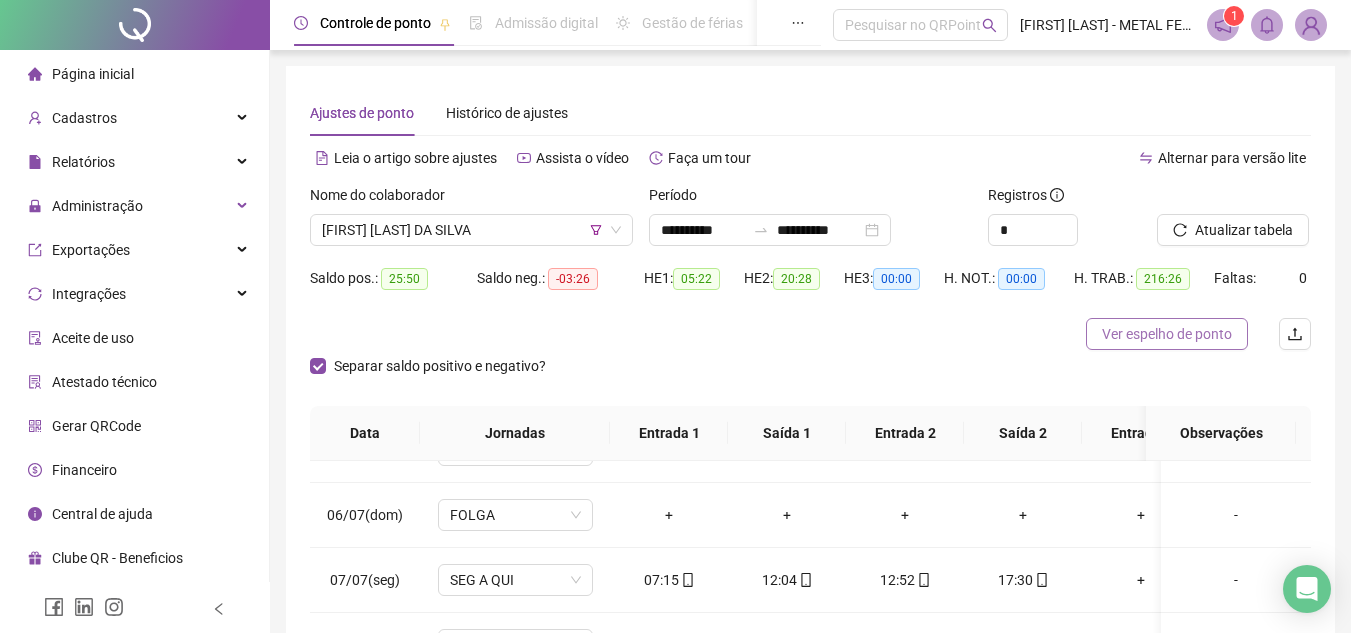 click on "Ver espelho de ponto" at bounding box center (1167, 334) 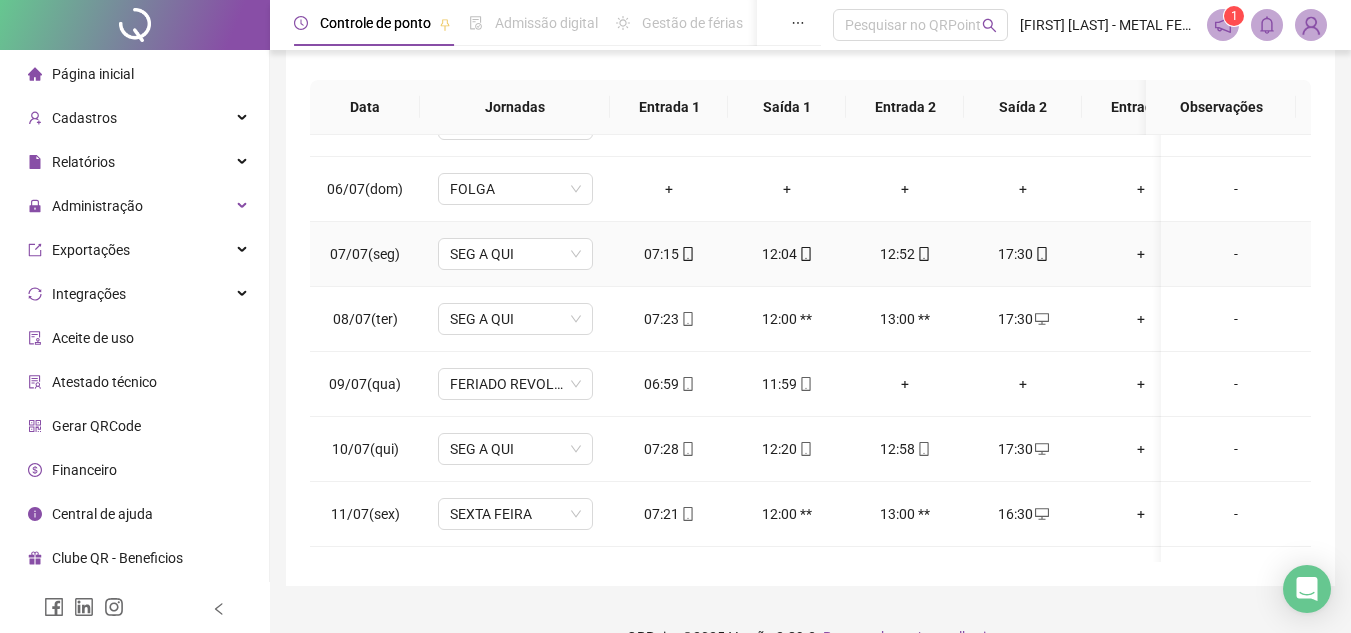 scroll, scrollTop: 365, scrollLeft: 0, axis: vertical 